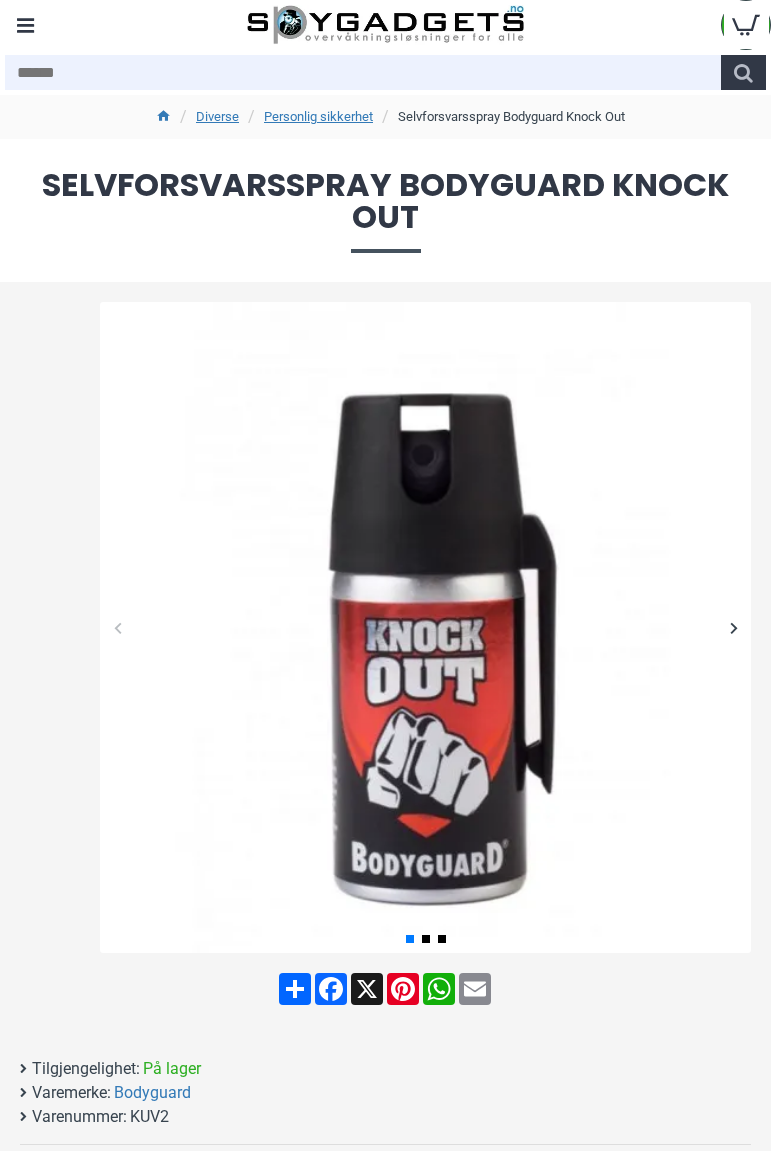 scroll, scrollTop: 0, scrollLeft: 0, axis: both 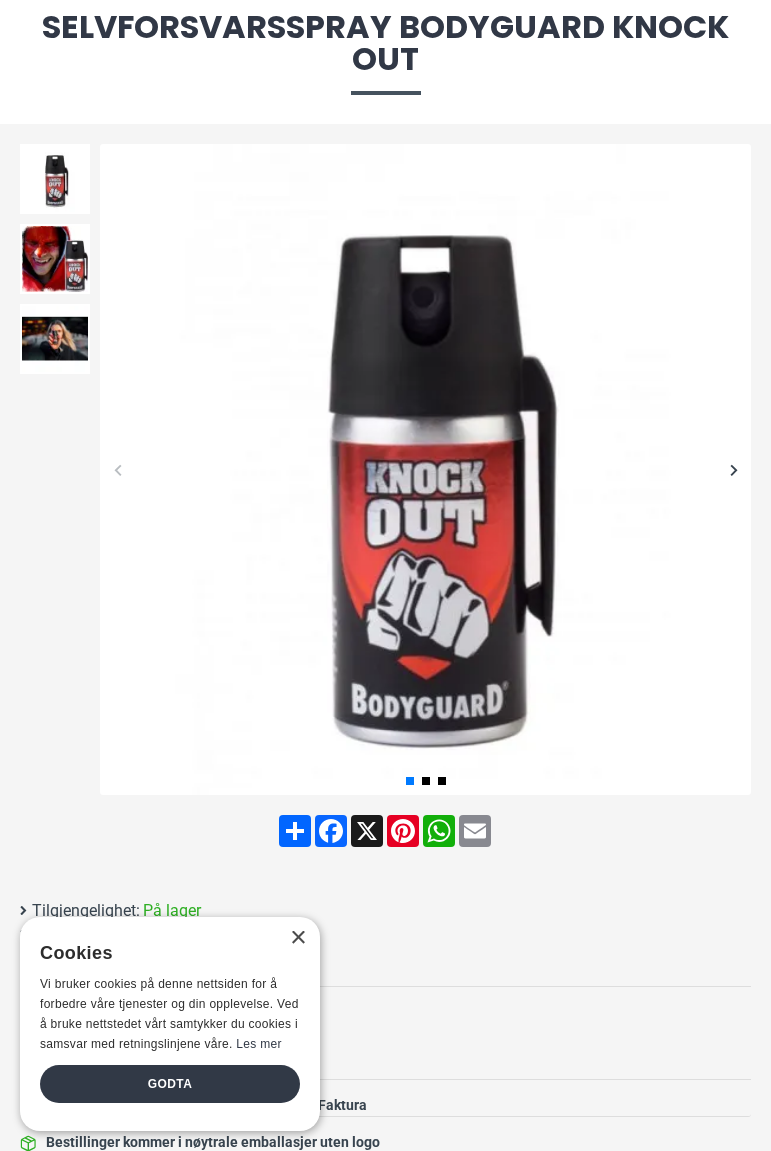 click at bounding box center (733, 469) 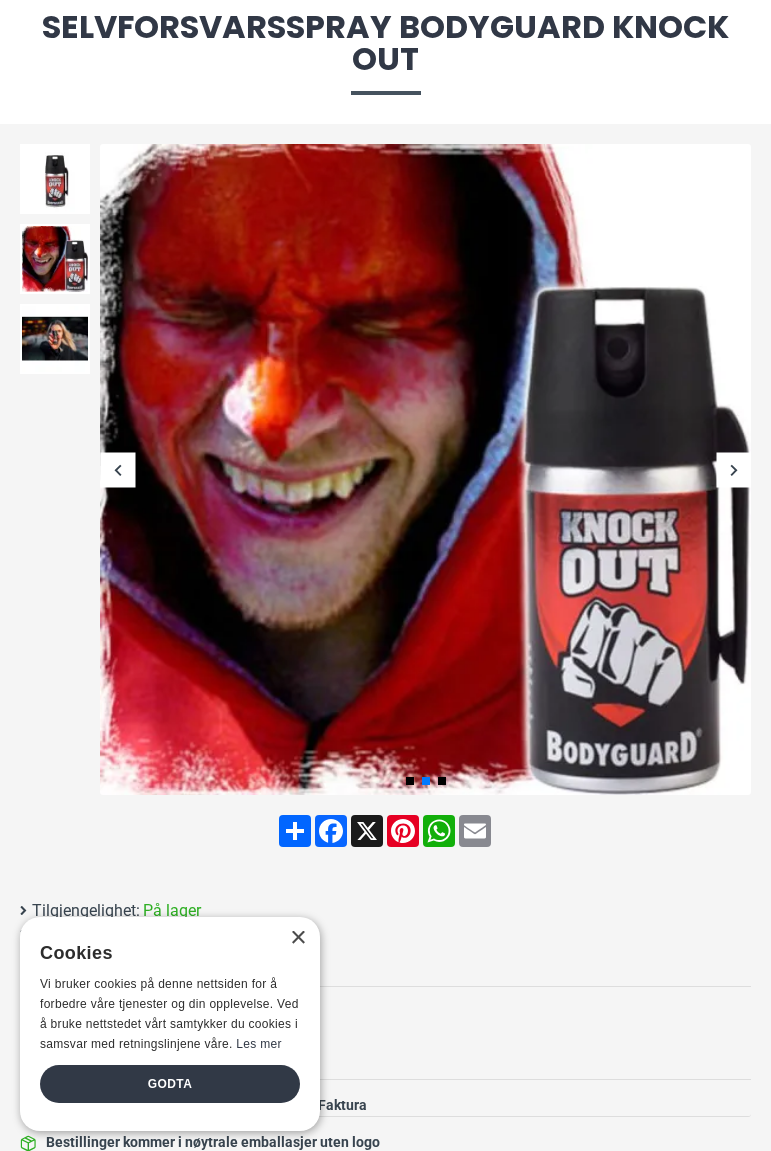 click at bounding box center [733, 469] 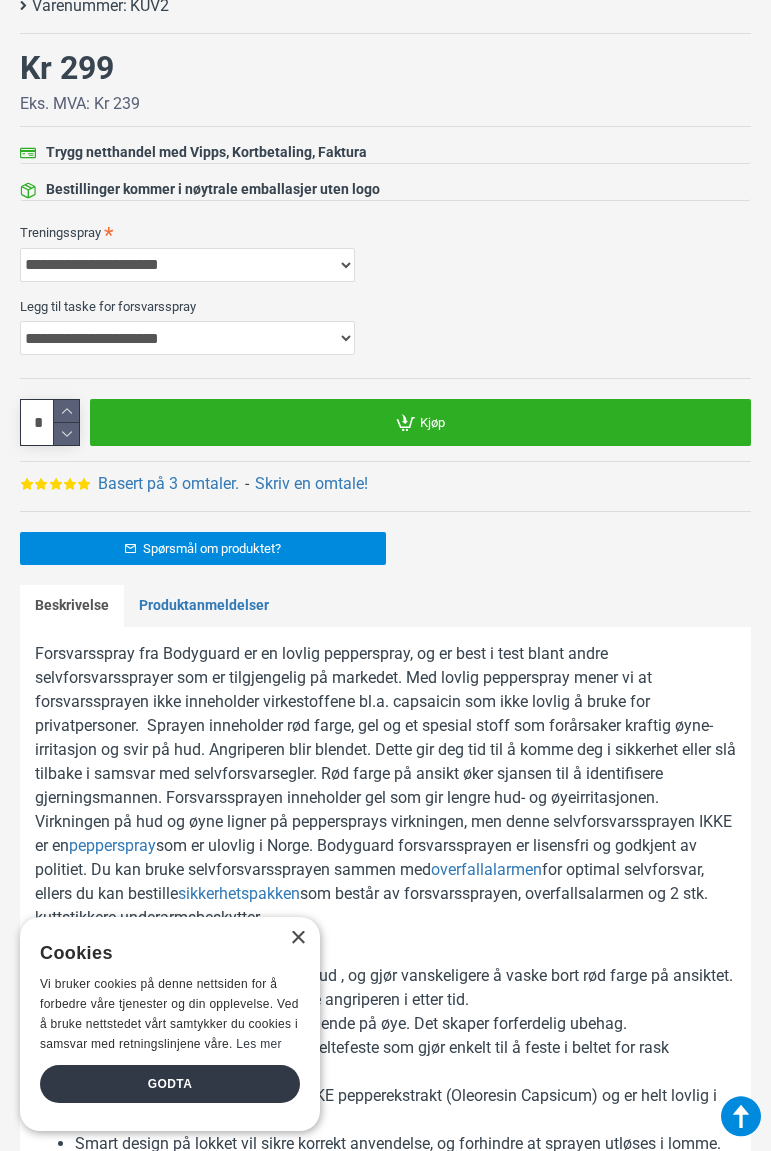 scroll, scrollTop: 1300, scrollLeft: 0, axis: vertical 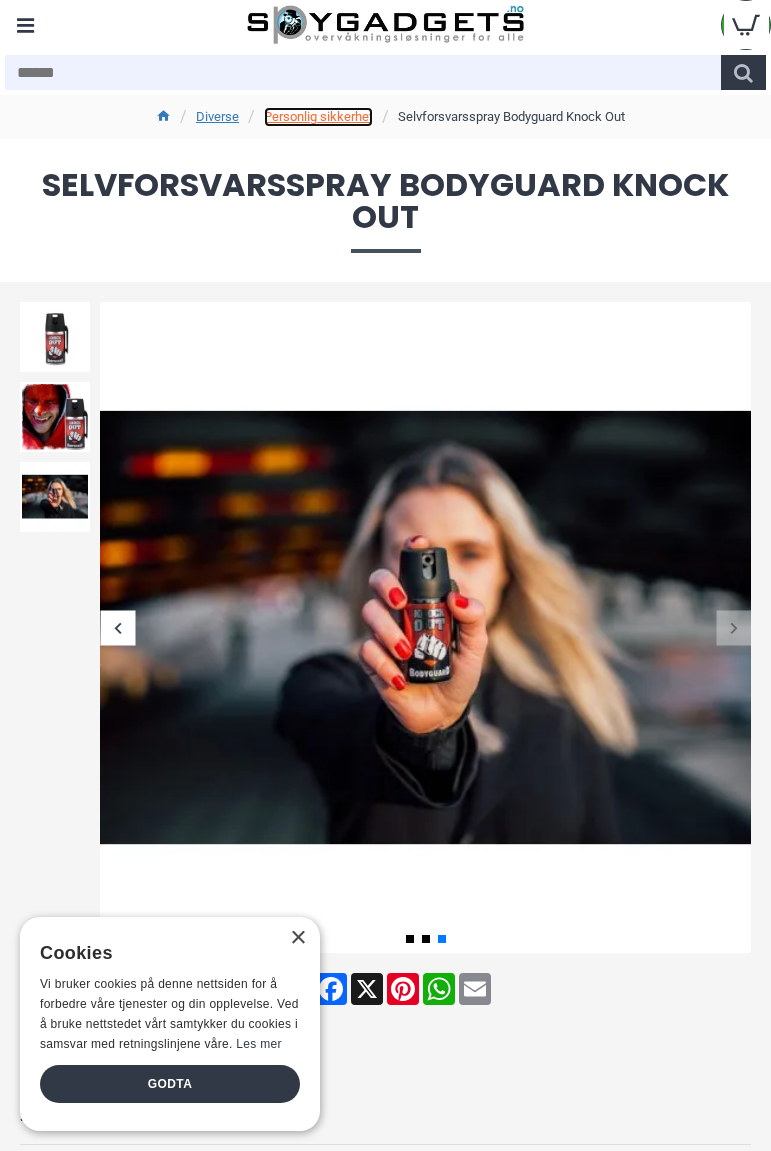 click on "Personlig sikkerhet" at bounding box center (318, 117) 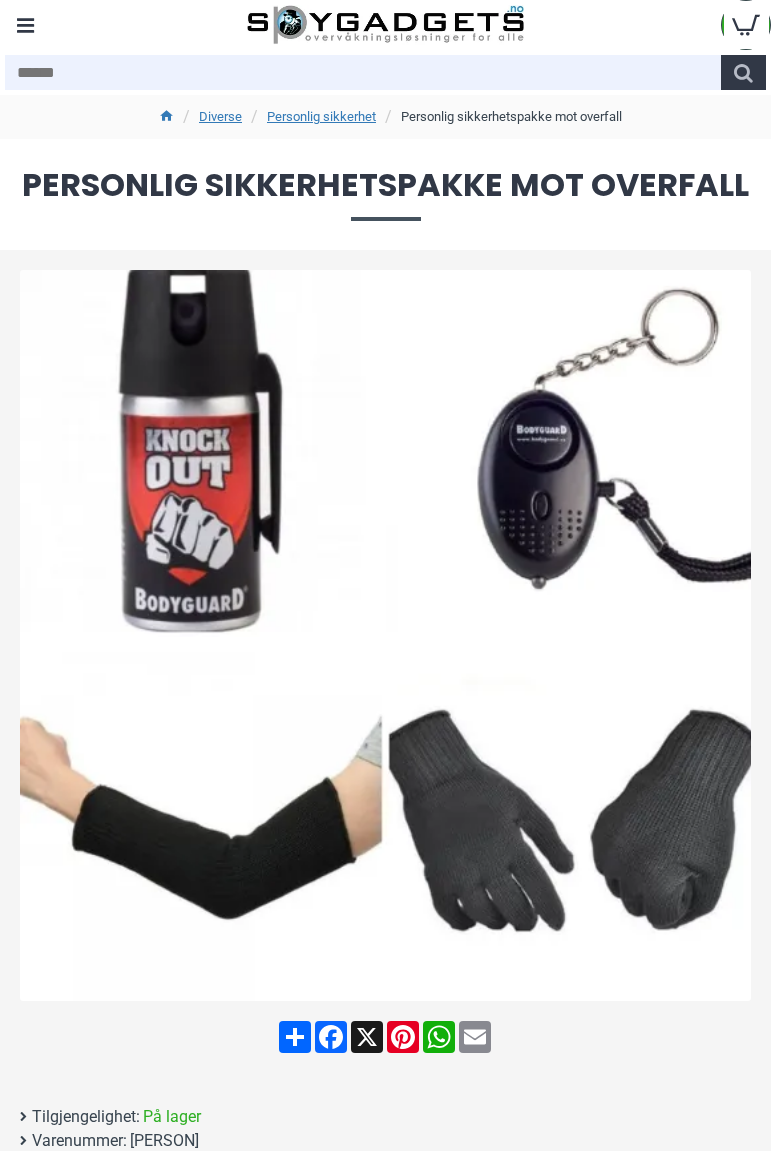 scroll, scrollTop: 0, scrollLeft: 0, axis: both 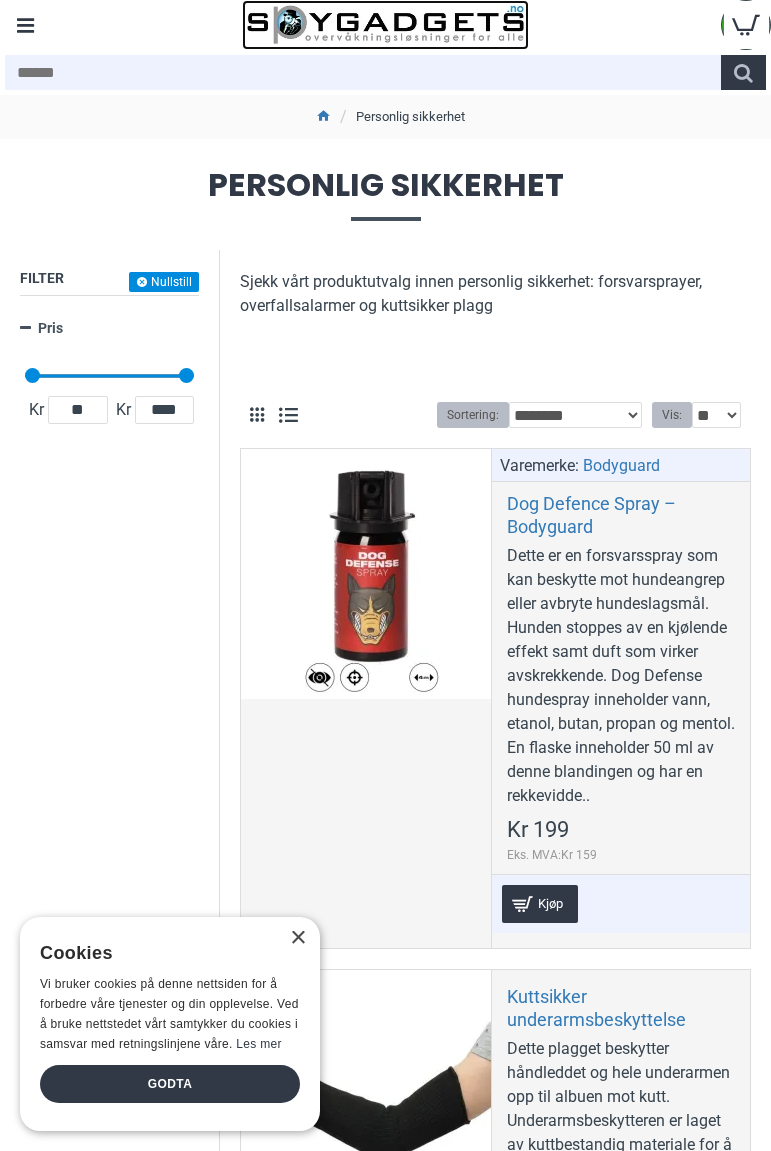 click at bounding box center (386, 25) 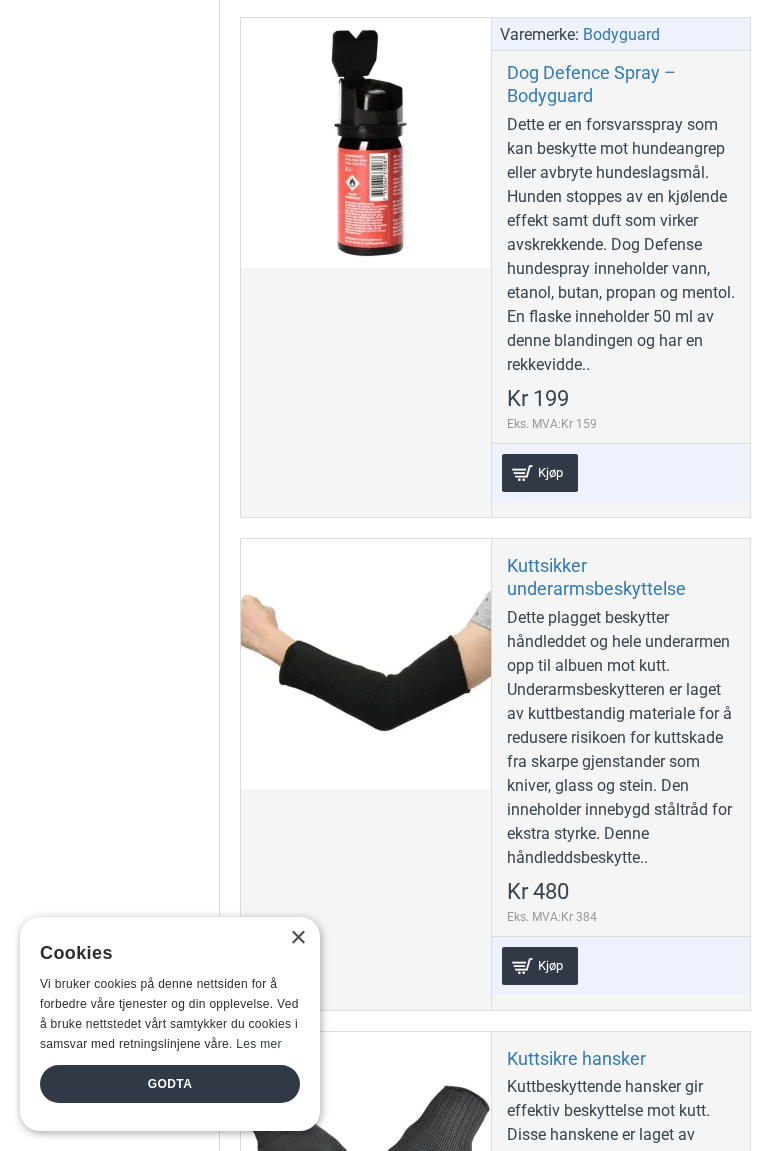 scroll, scrollTop: 500, scrollLeft: 0, axis: vertical 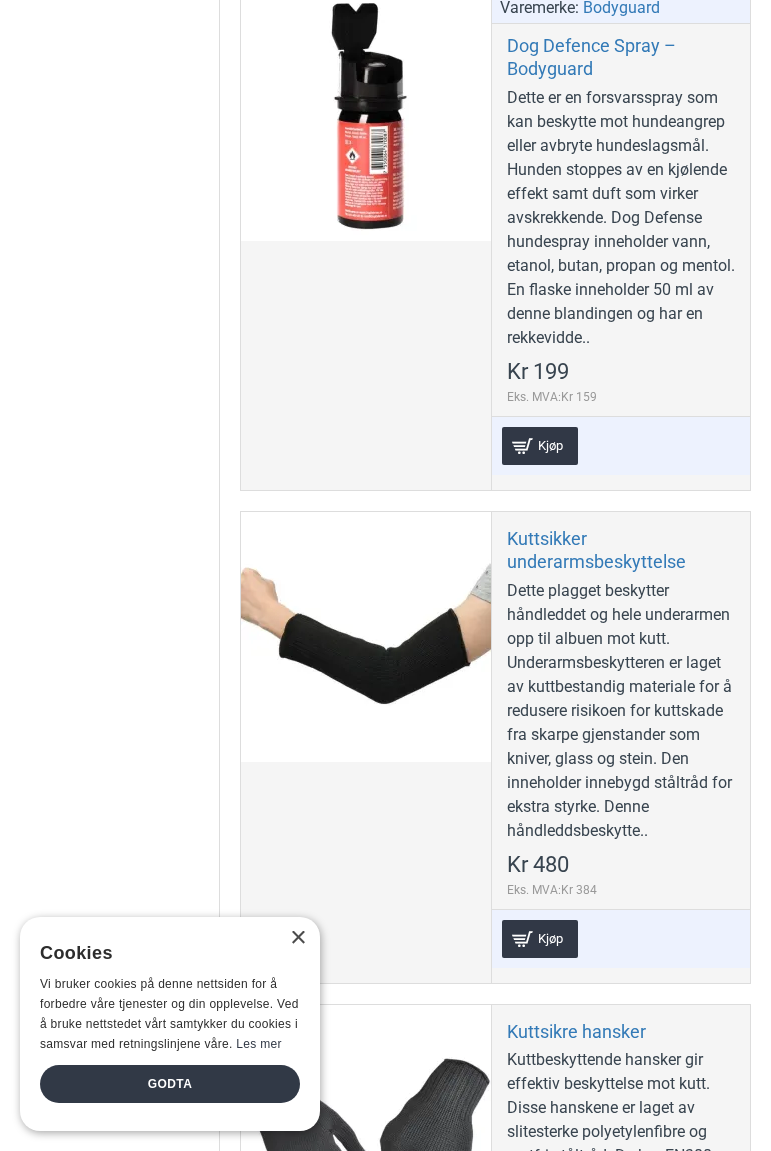 click on "Dette er en forsvarsspray som kan beskytte mot hundeangrep eller avbryte hundeslagsmål. Hunden stoppes av en kjølende effekt samt duft som virker avskrekkende. Dog Defense hundespray inneholder vann, etanol, butan, propan og mentol. En flaske inneholder 50 ml av denne blandingen og har en rekkevidde.." at bounding box center [621, 218] 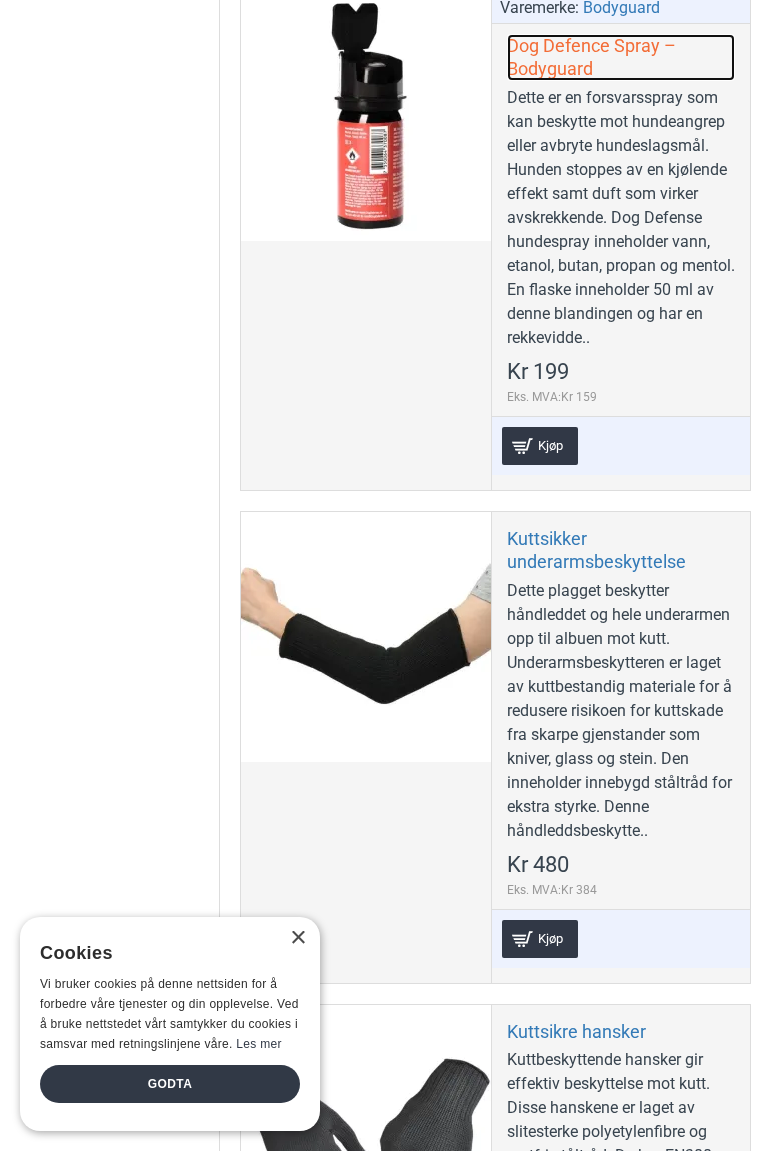 click on "Dog Defence Spray – Bodyguard" at bounding box center [621, 57] 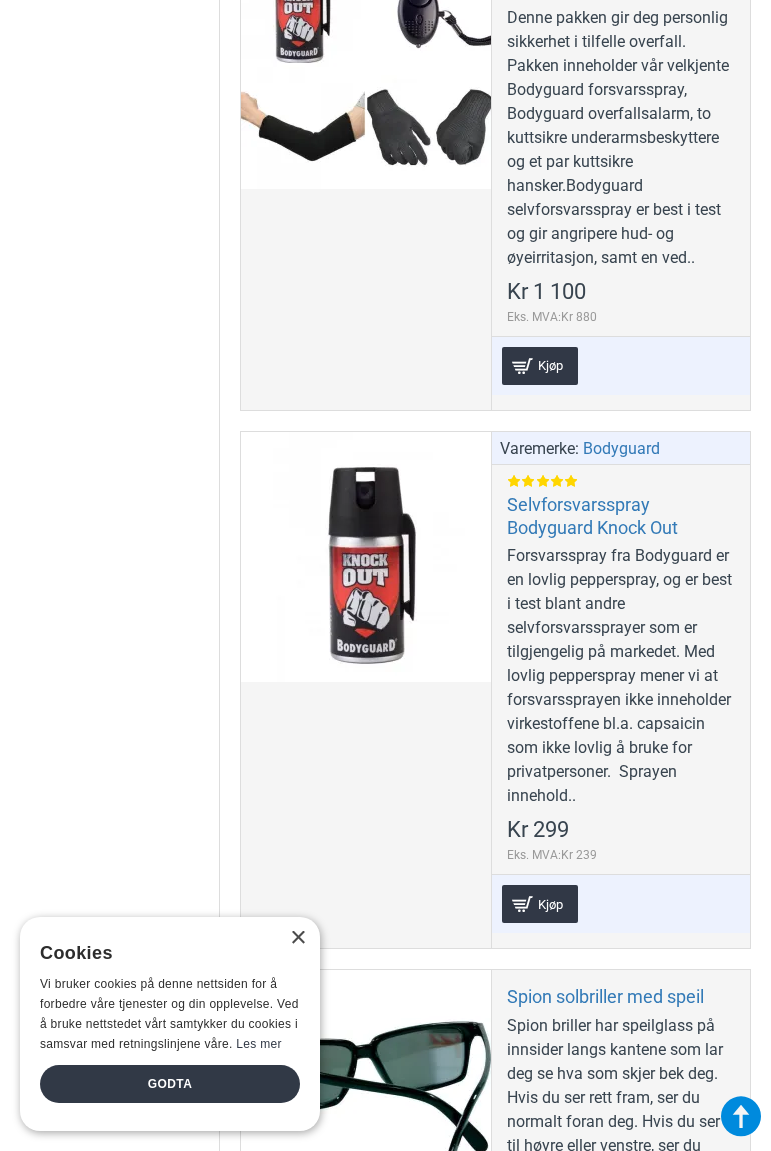 scroll, scrollTop: 2700, scrollLeft: 0, axis: vertical 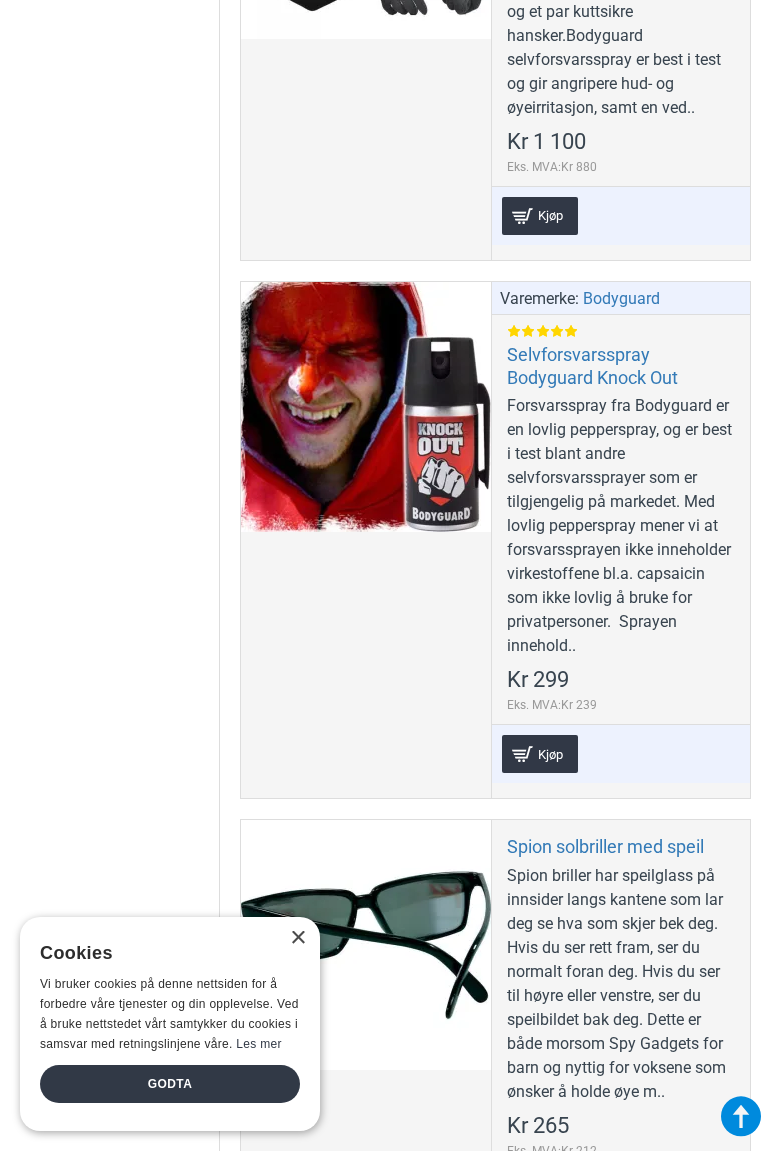 click at bounding box center [366, 407] 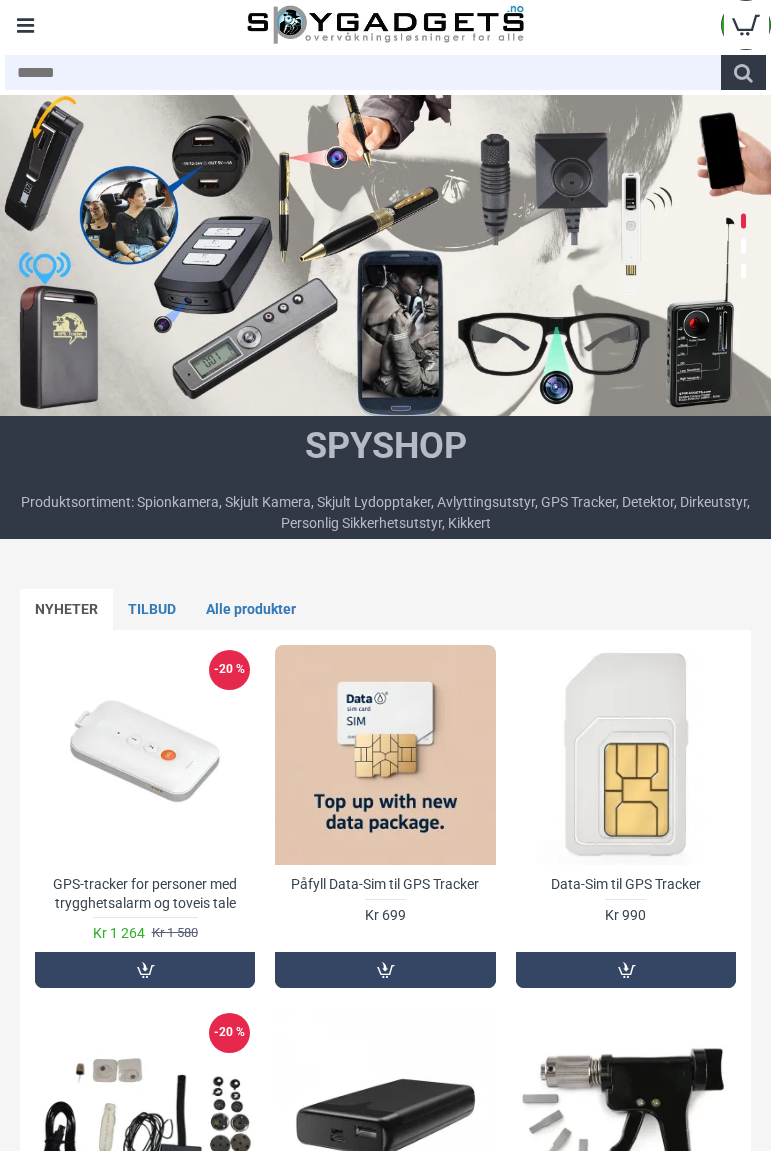 scroll, scrollTop: 0, scrollLeft: 0, axis: both 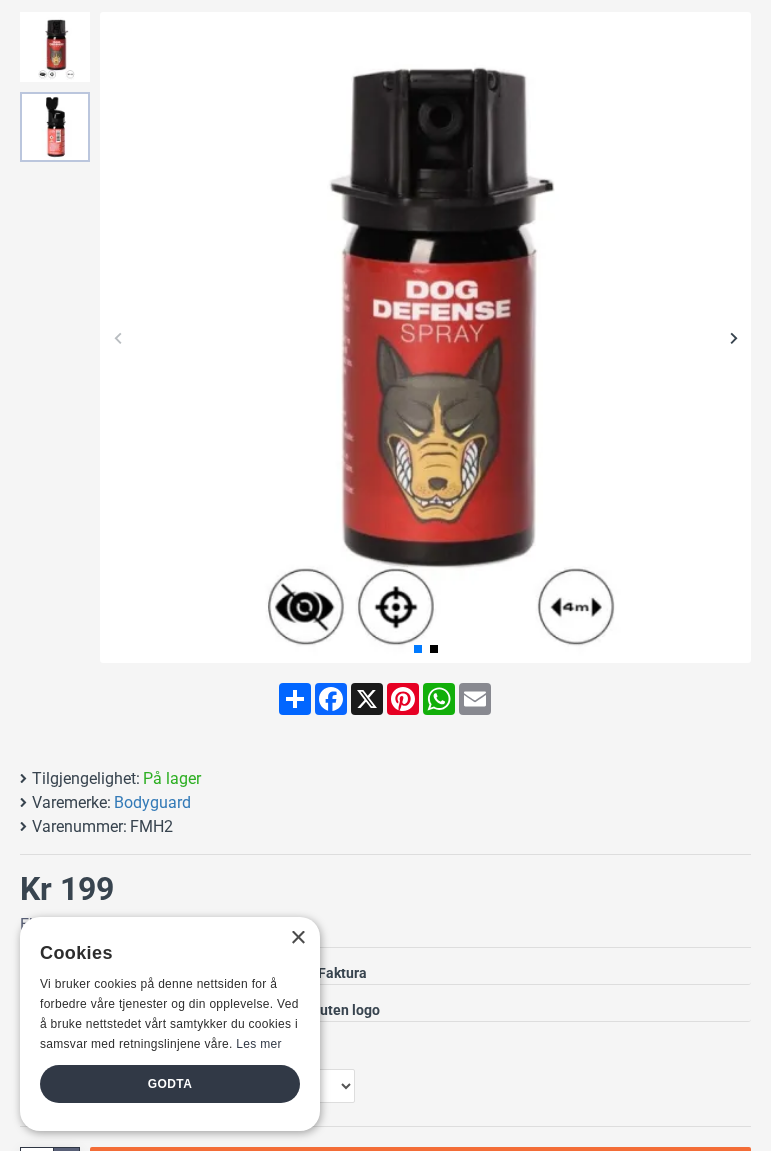 click at bounding box center (55, 127) 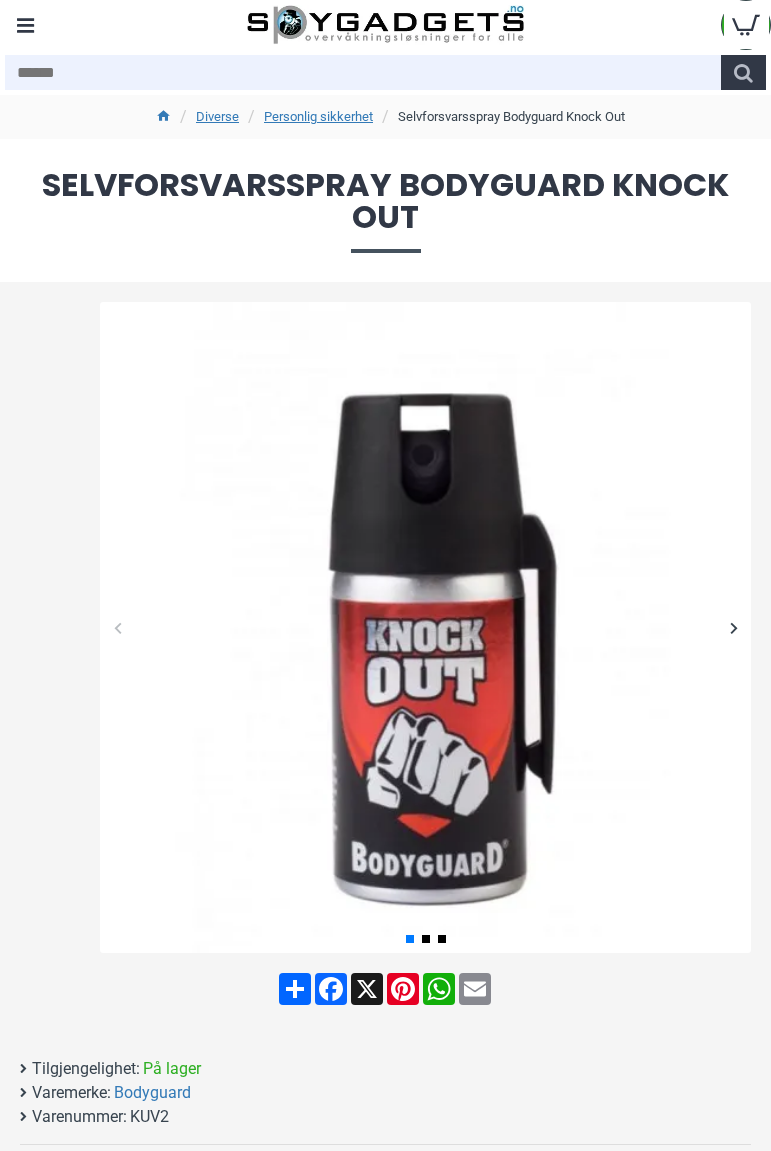 scroll, scrollTop: 200, scrollLeft: 0, axis: vertical 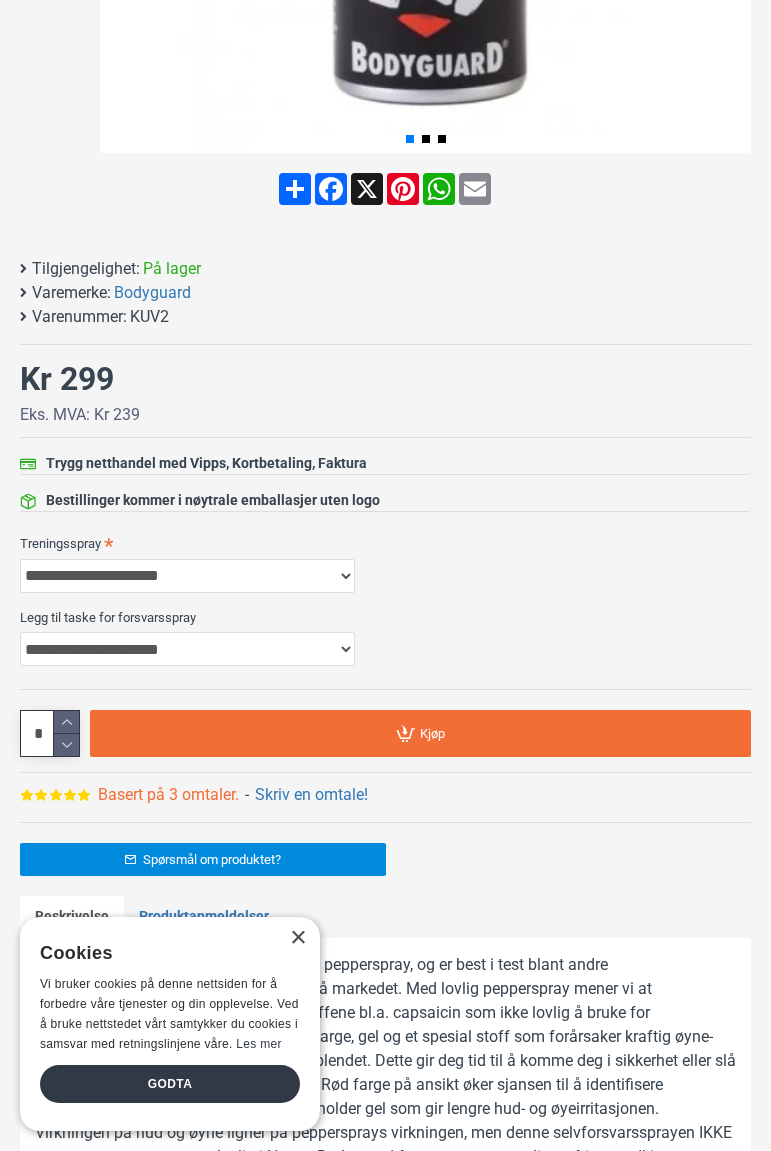 click on "Basert på 3 omtaler." at bounding box center [168, 795] 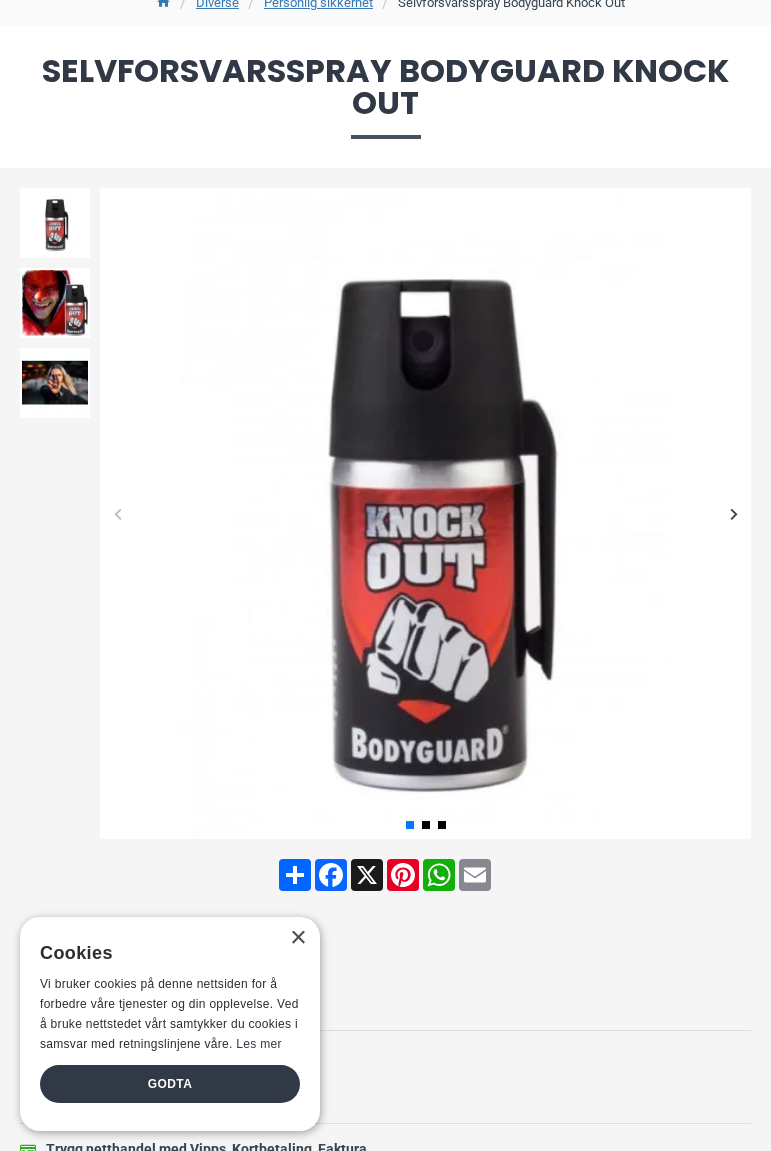scroll, scrollTop: 0, scrollLeft: 0, axis: both 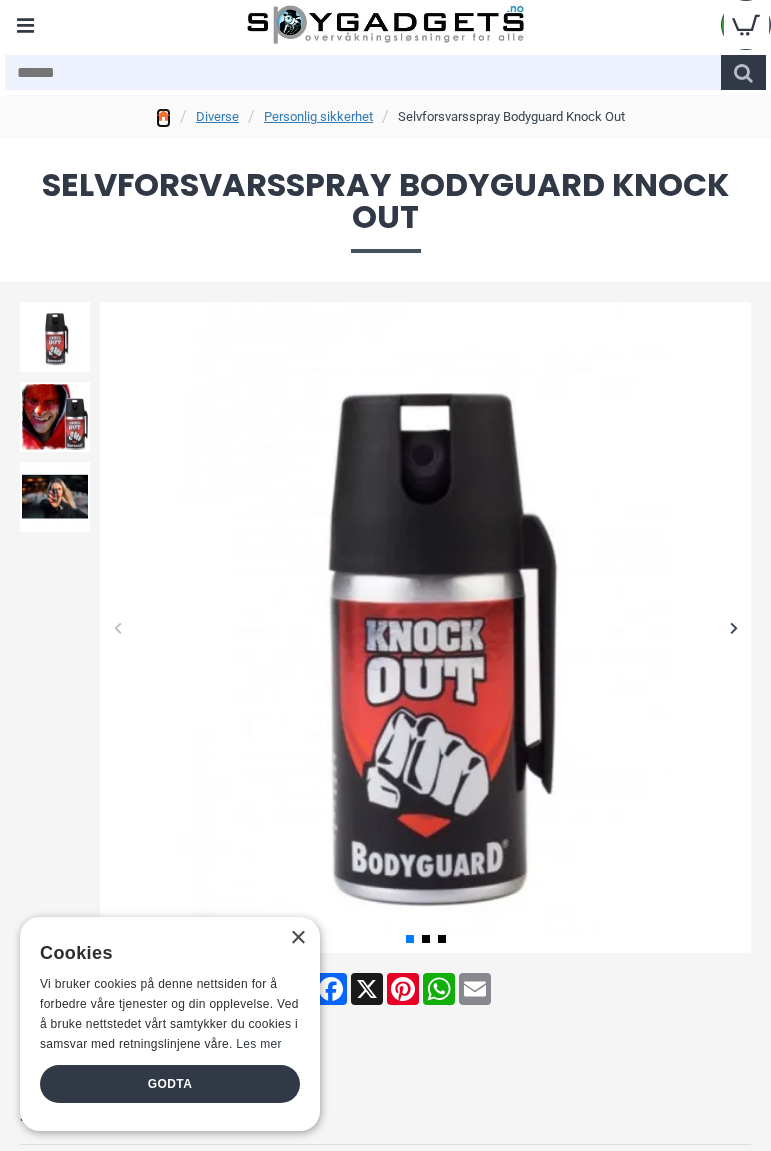 click at bounding box center [163, 116] 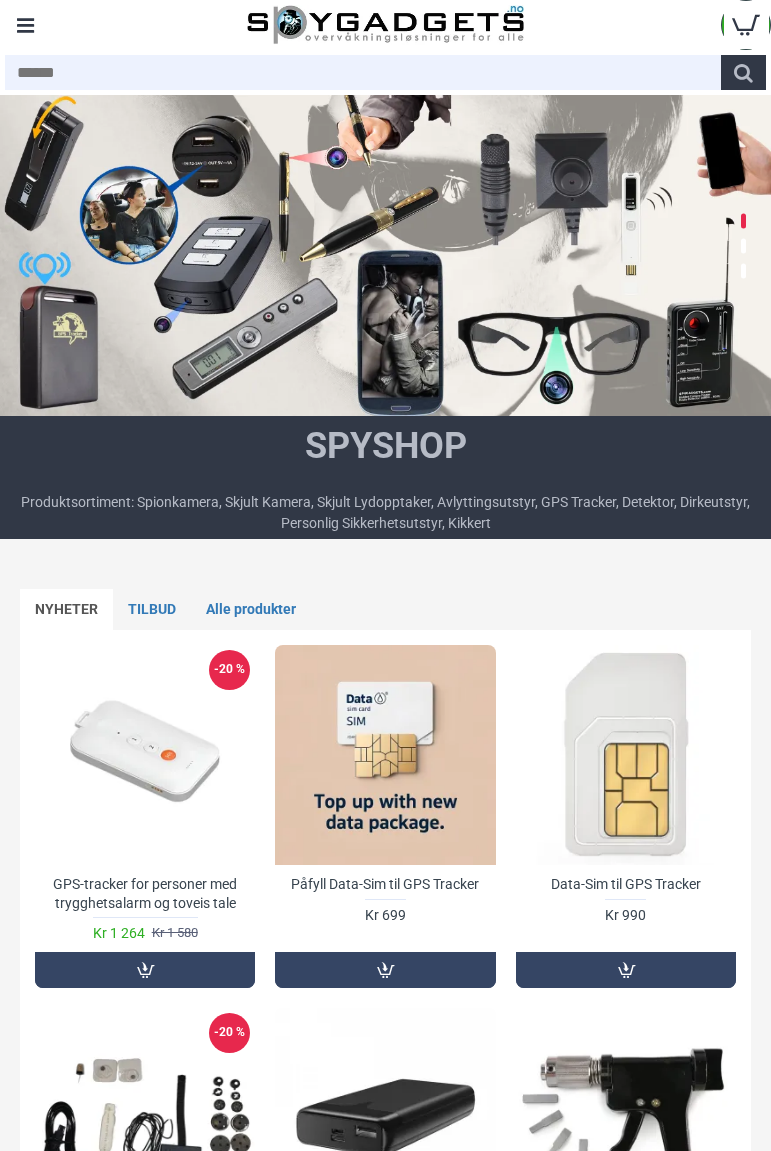 scroll, scrollTop: 0, scrollLeft: 0, axis: both 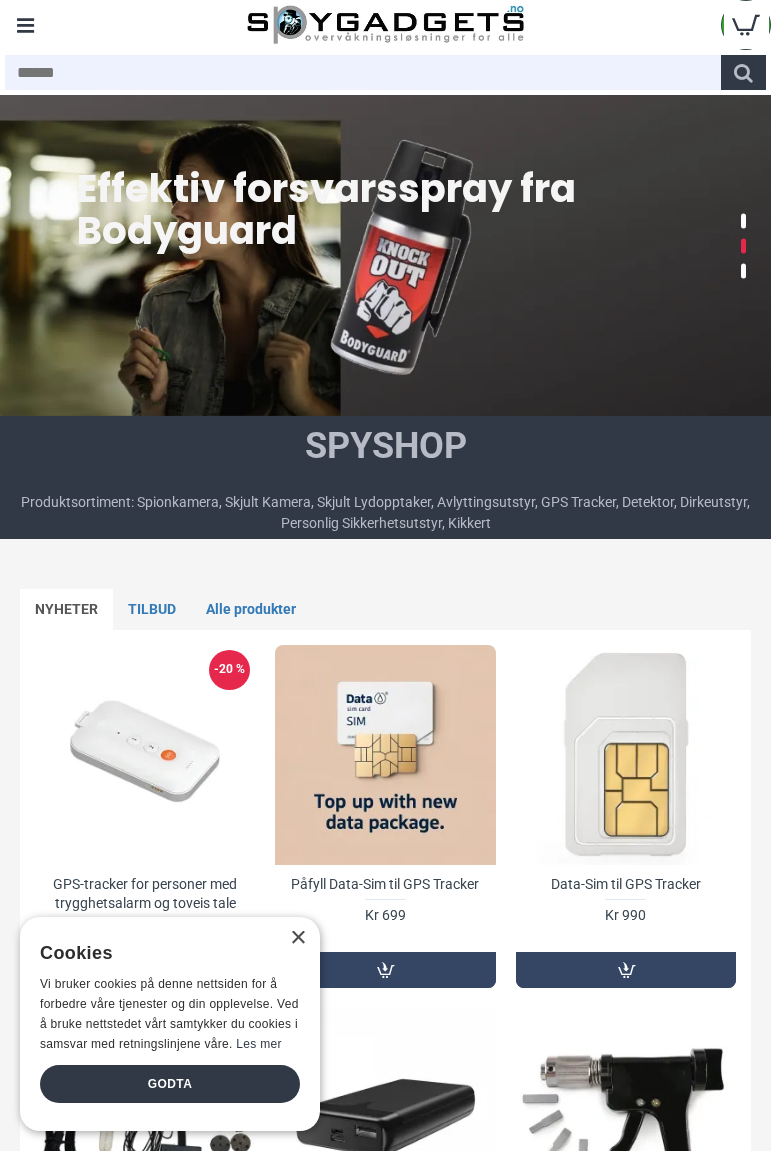 click on "Menu" at bounding box center [25, 25] 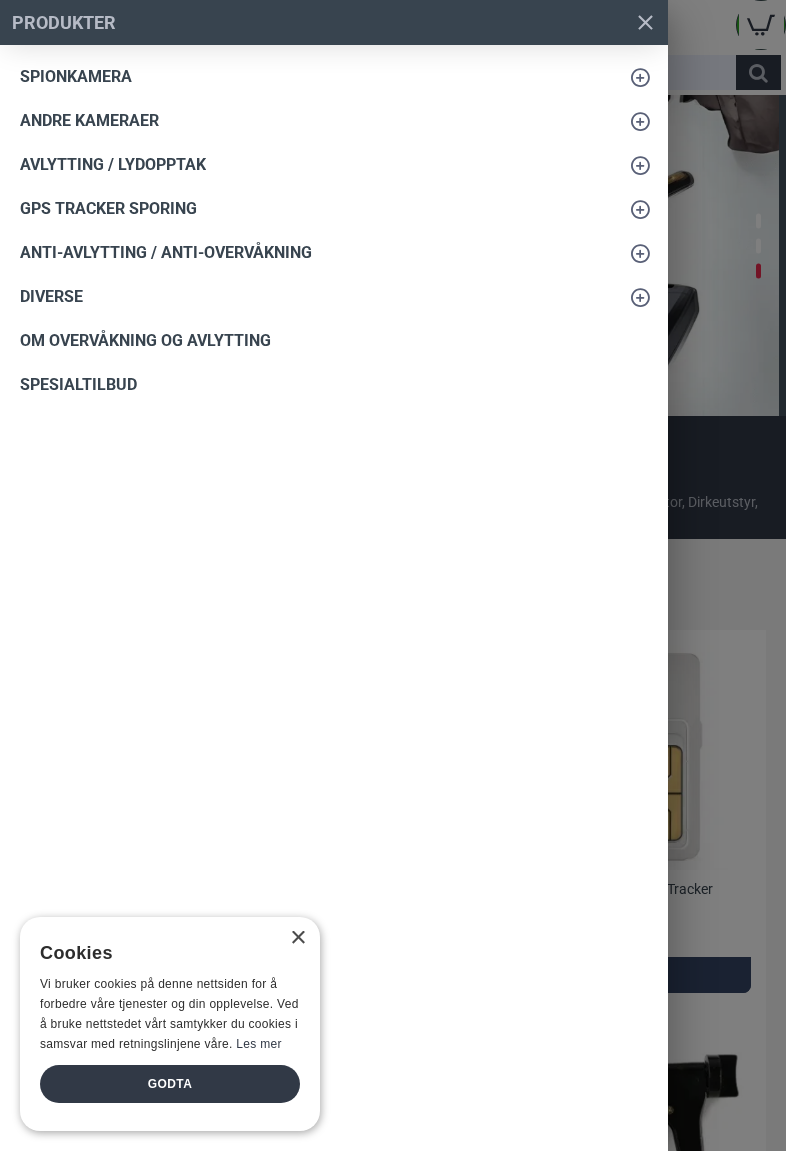 click on "Spionkamera" at bounding box center (76, 77) 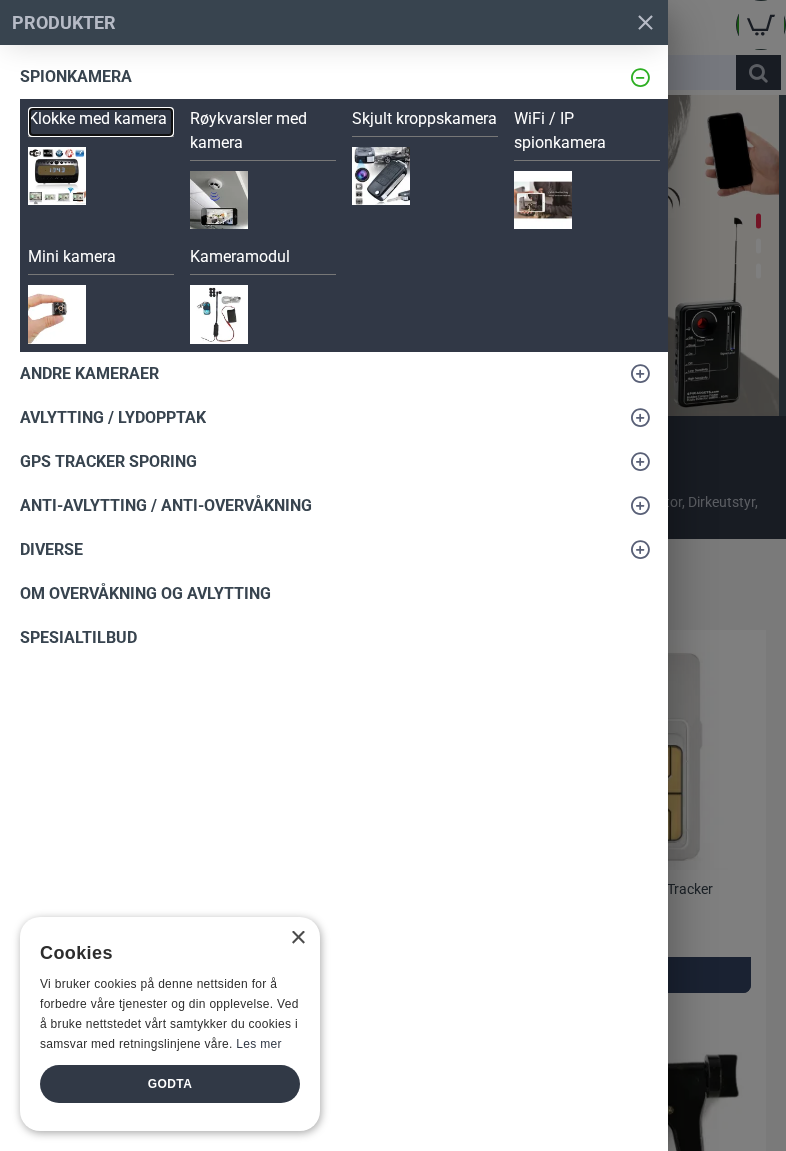 click on "Klokke med kamera" at bounding box center [101, 122] 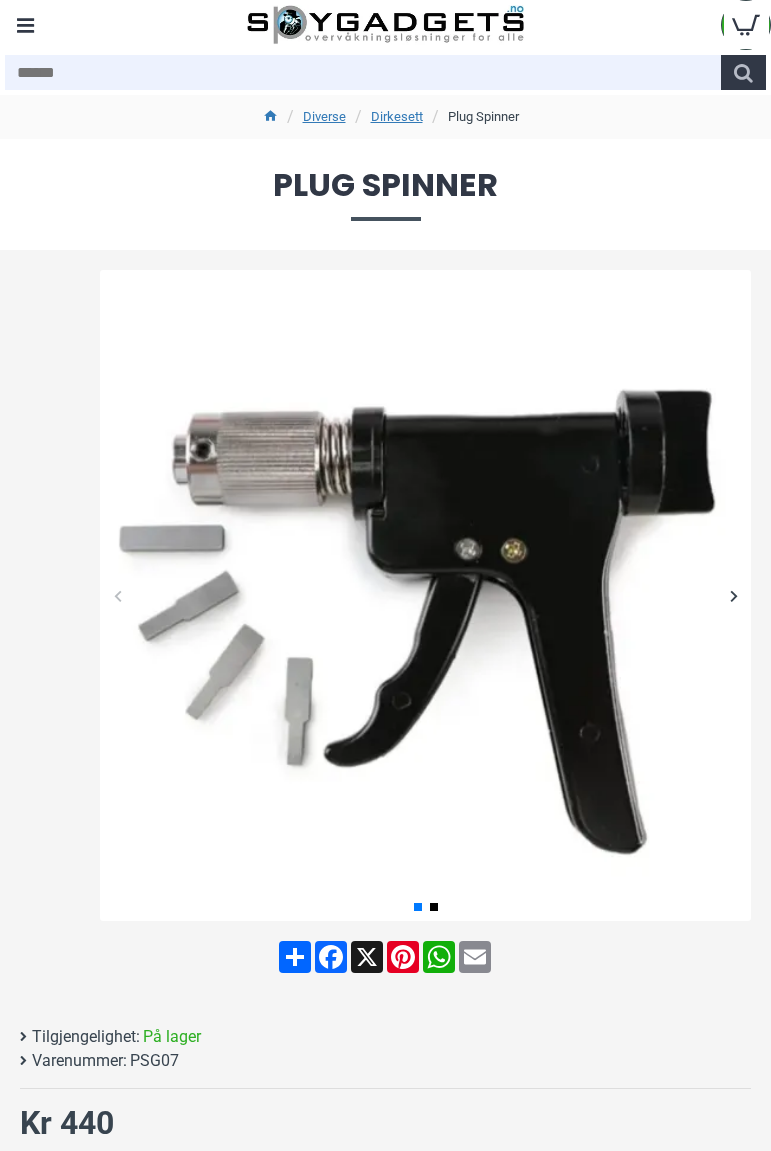 scroll, scrollTop: 0, scrollLeft: 0, axis: both 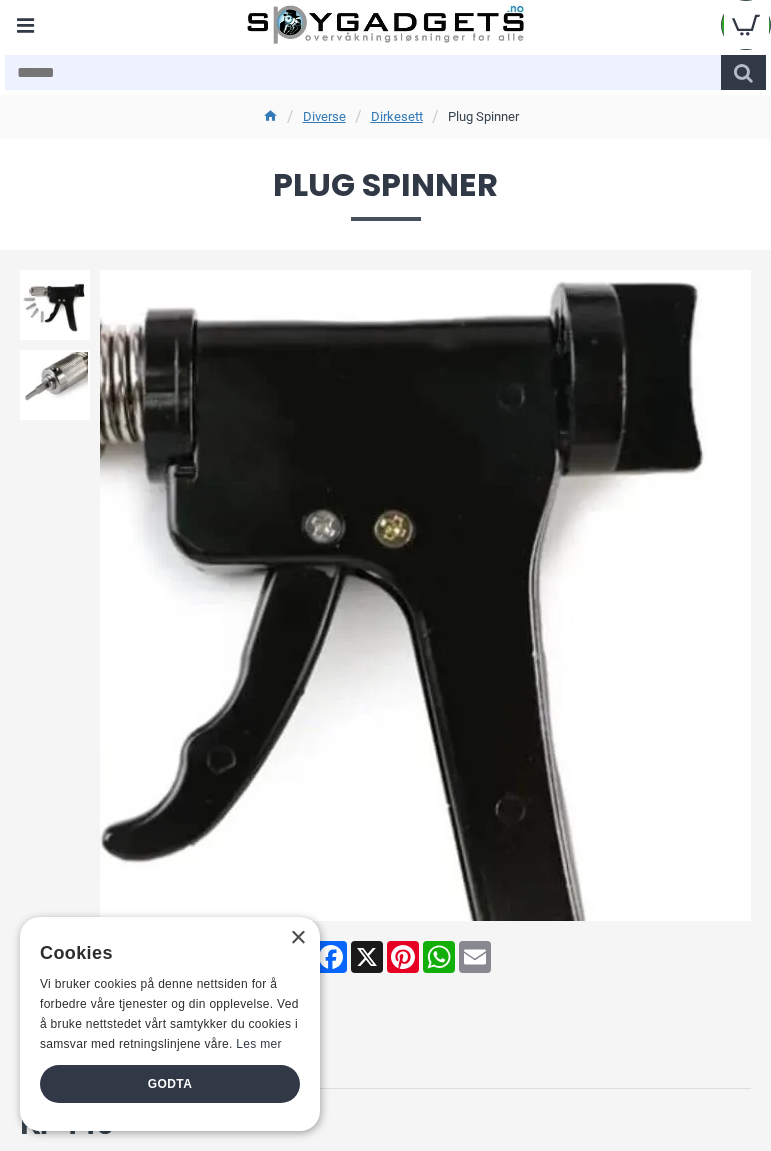 click at bounding box center [733, 595] 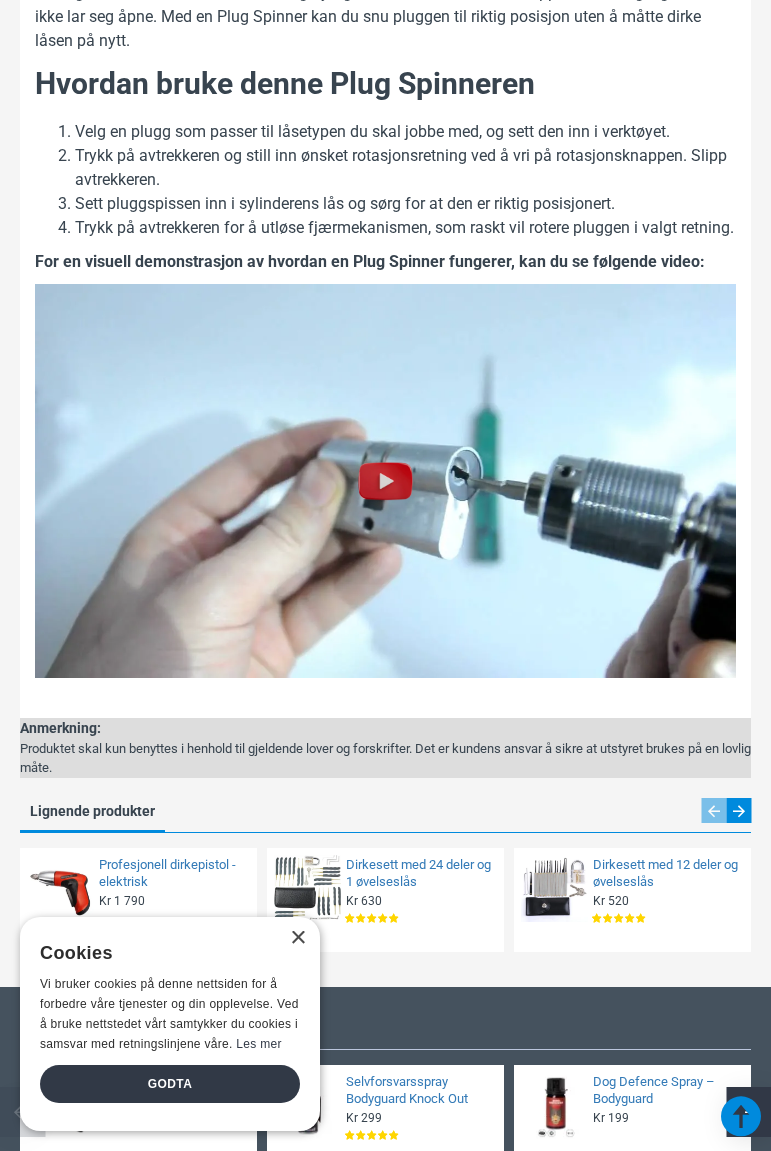 scroll, scrollTop: 1900, scrollLeft: 0, axis: vertical 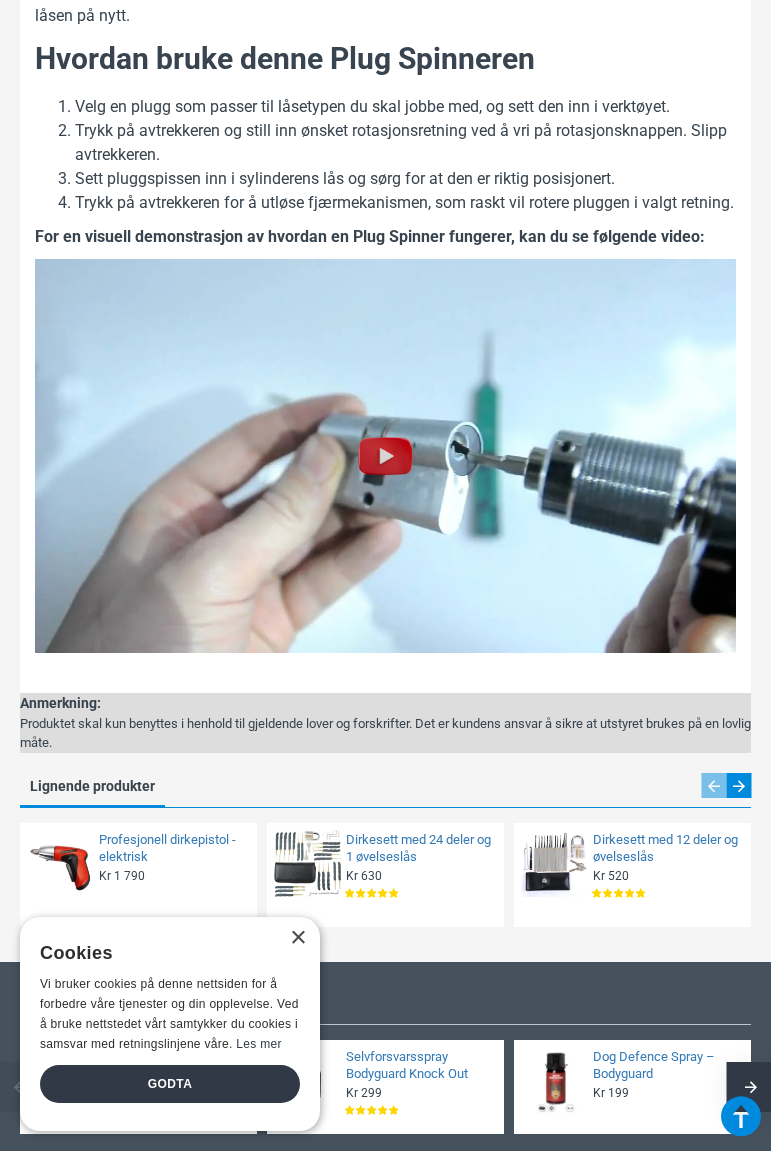 click at bounding box center [386, 456] 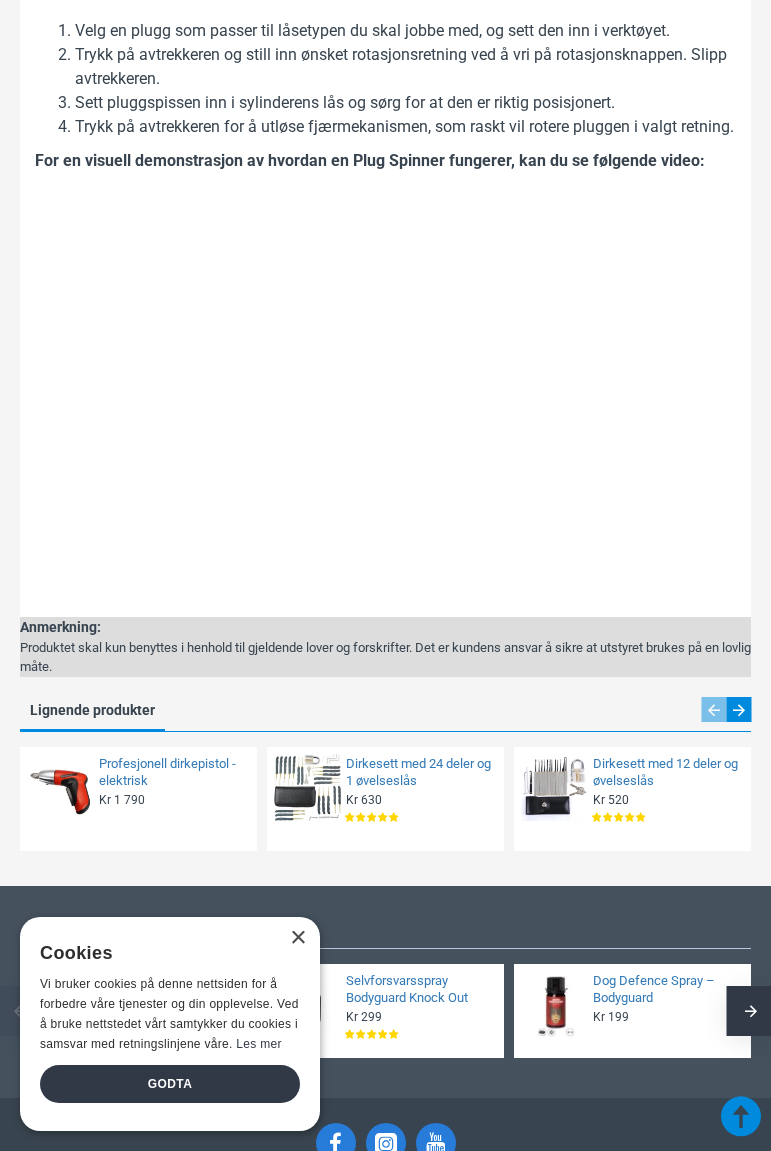 scroll, scrollTop: 2219, scrollLeft: 0, axis: vertical 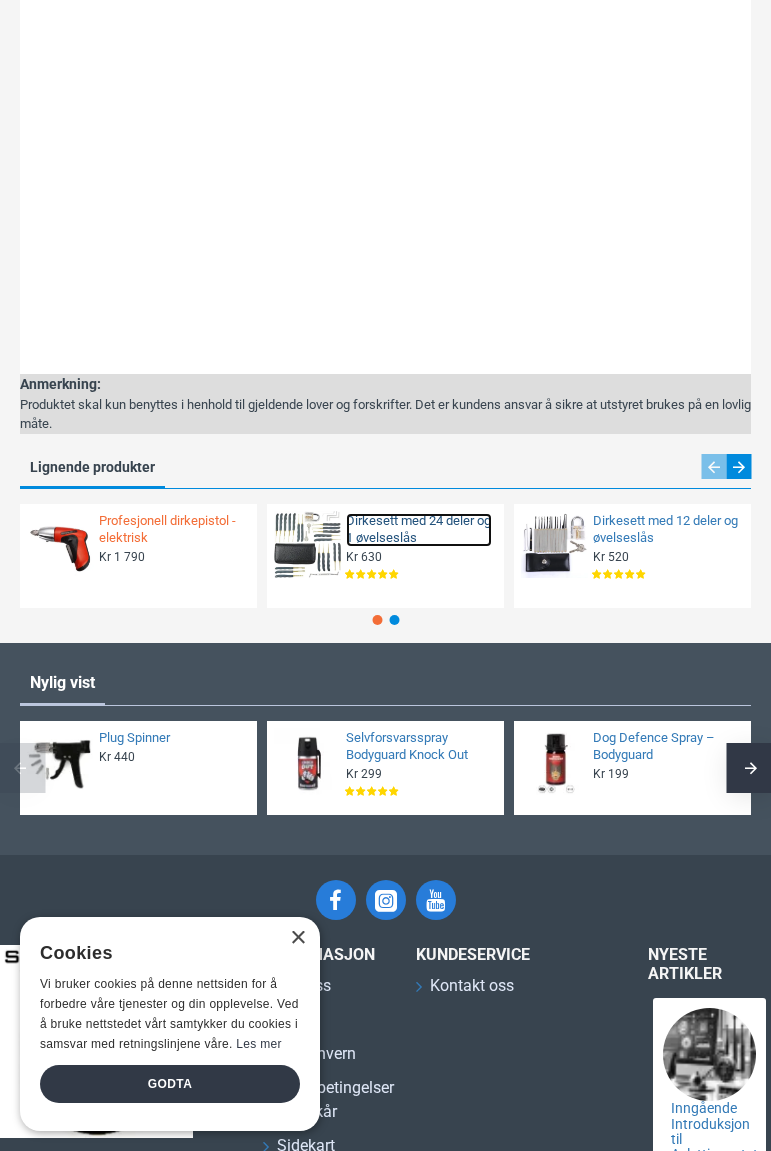 click on "Profesjonell dirkepistol - elektrisk" at bounding box center [172, 530] 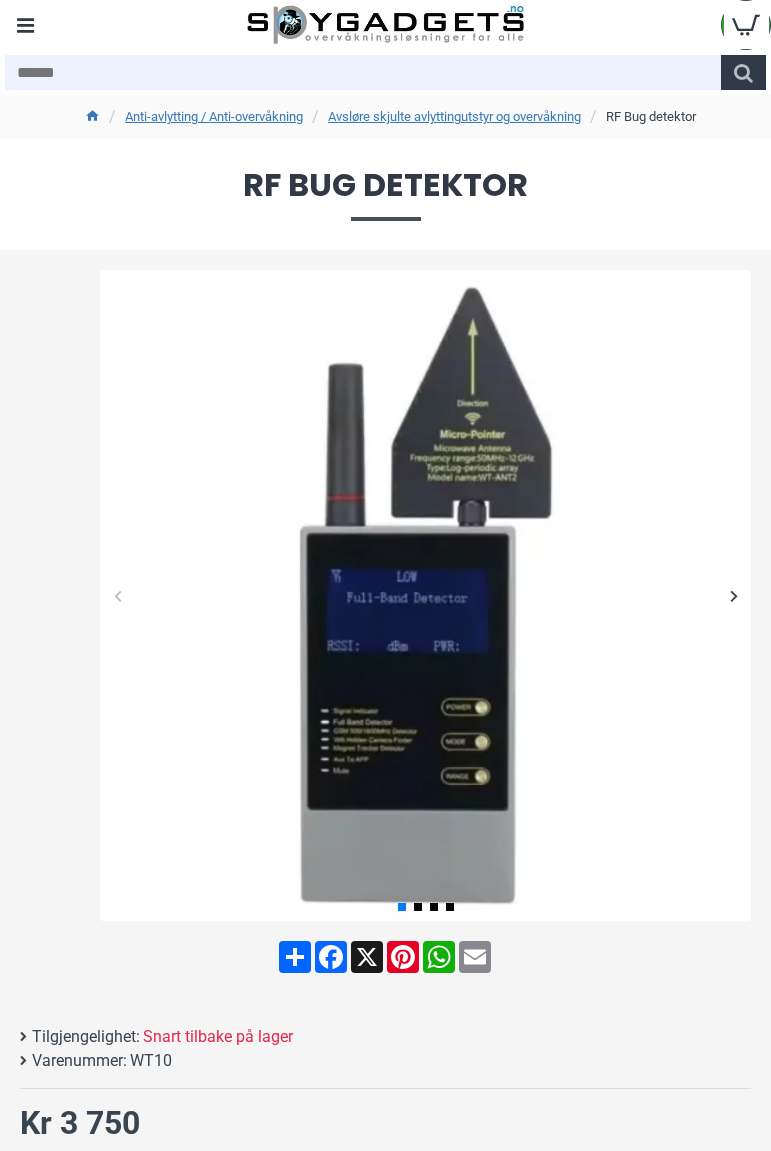scroll, scrollTop: 0, scrollLeft: 0, axis: both 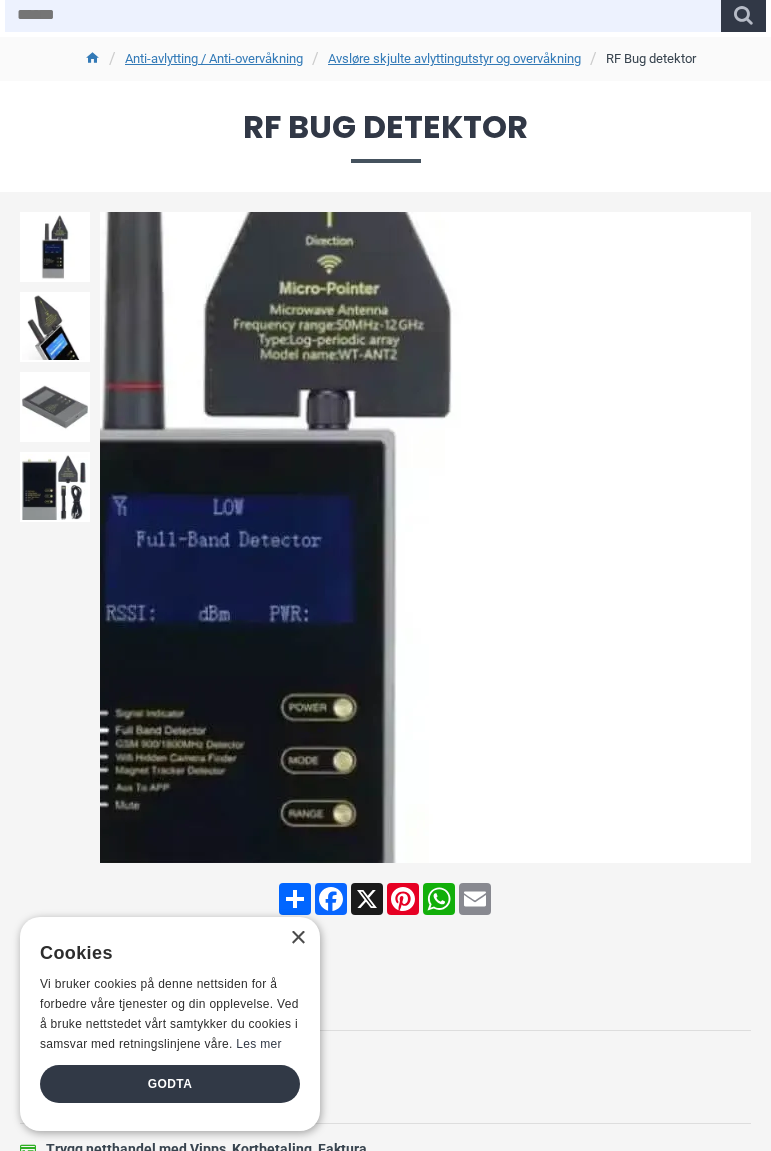 click at bounding box center (733, 537) 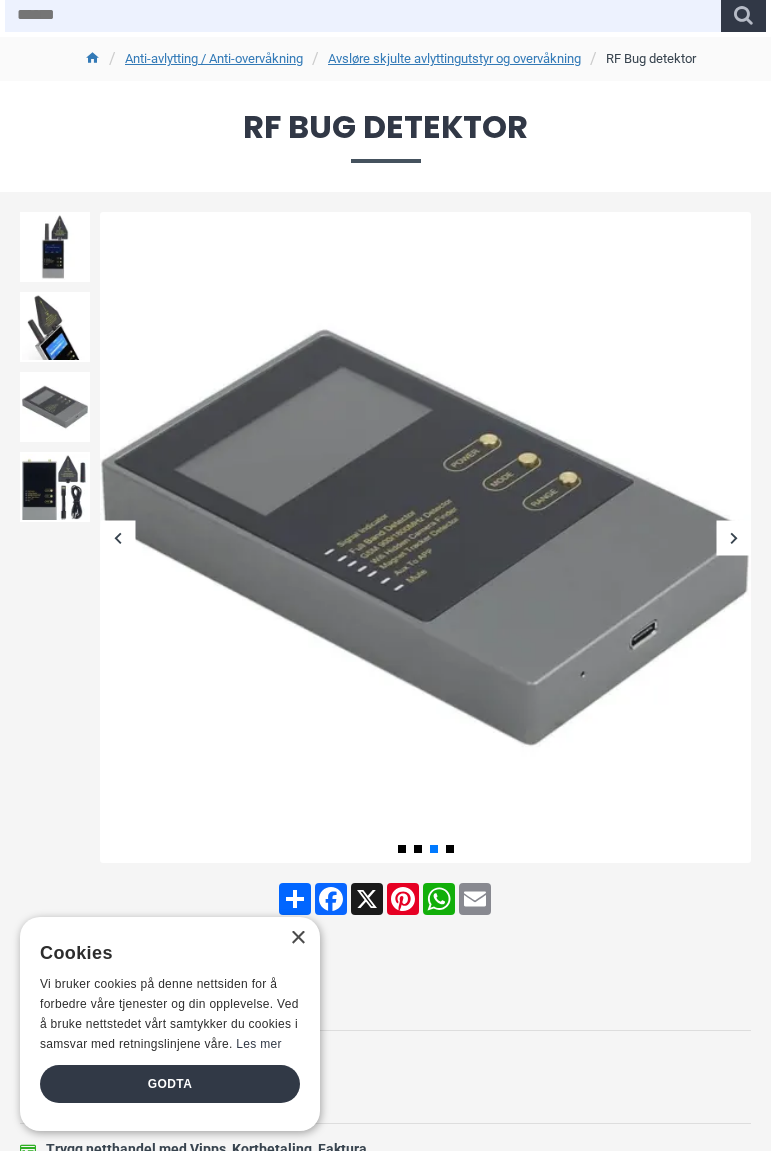 click at bounding box center [733, 537] 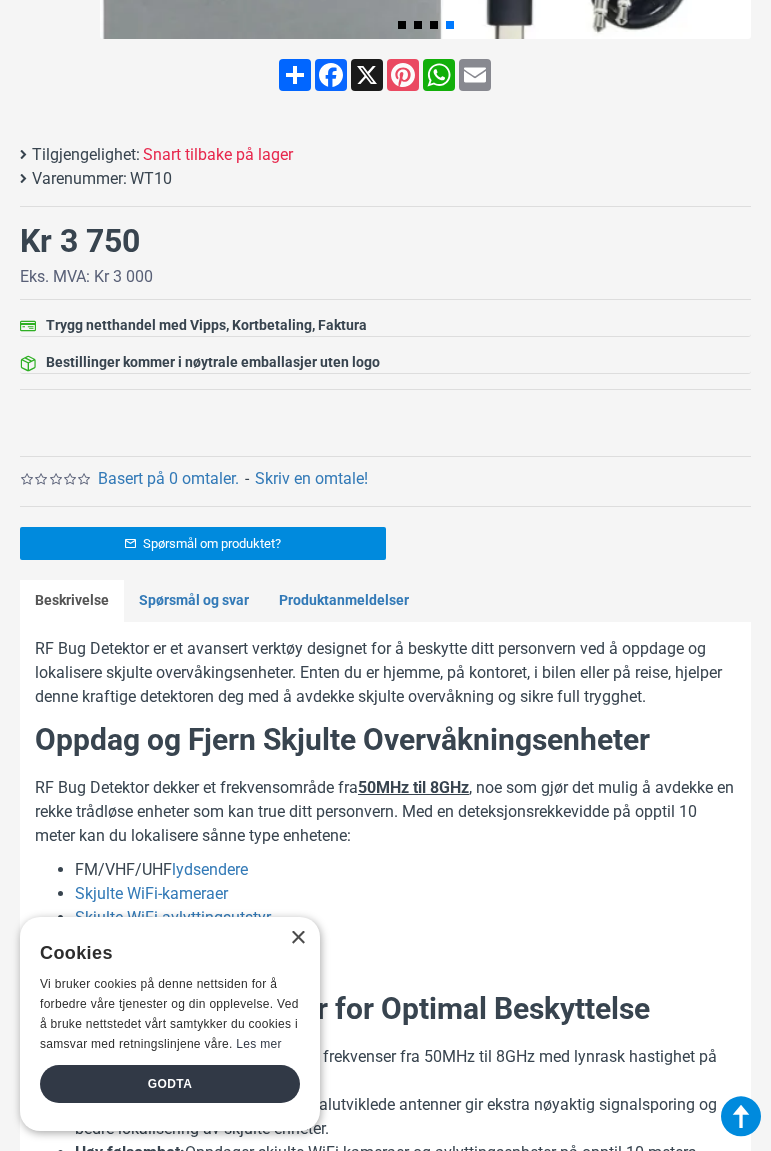scroll, scrollTop: 1100, scrollLeft: 0, axis: vertical 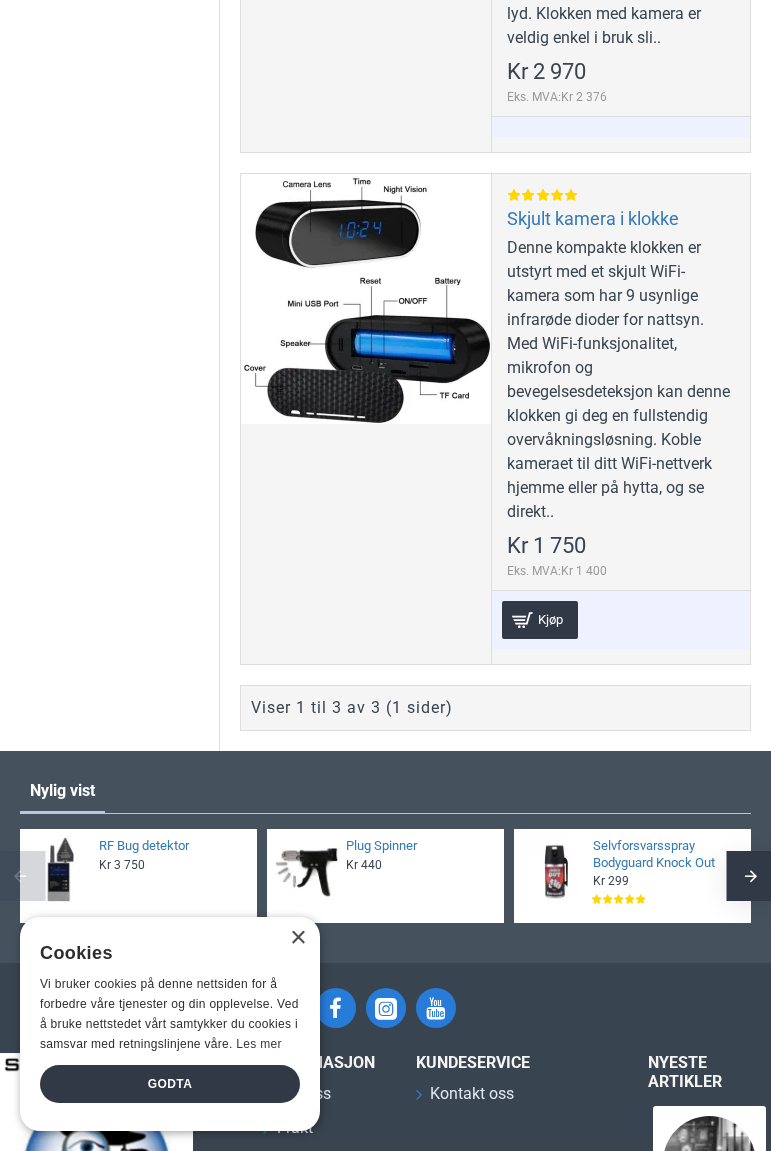 click at bounding box center (366, 299) 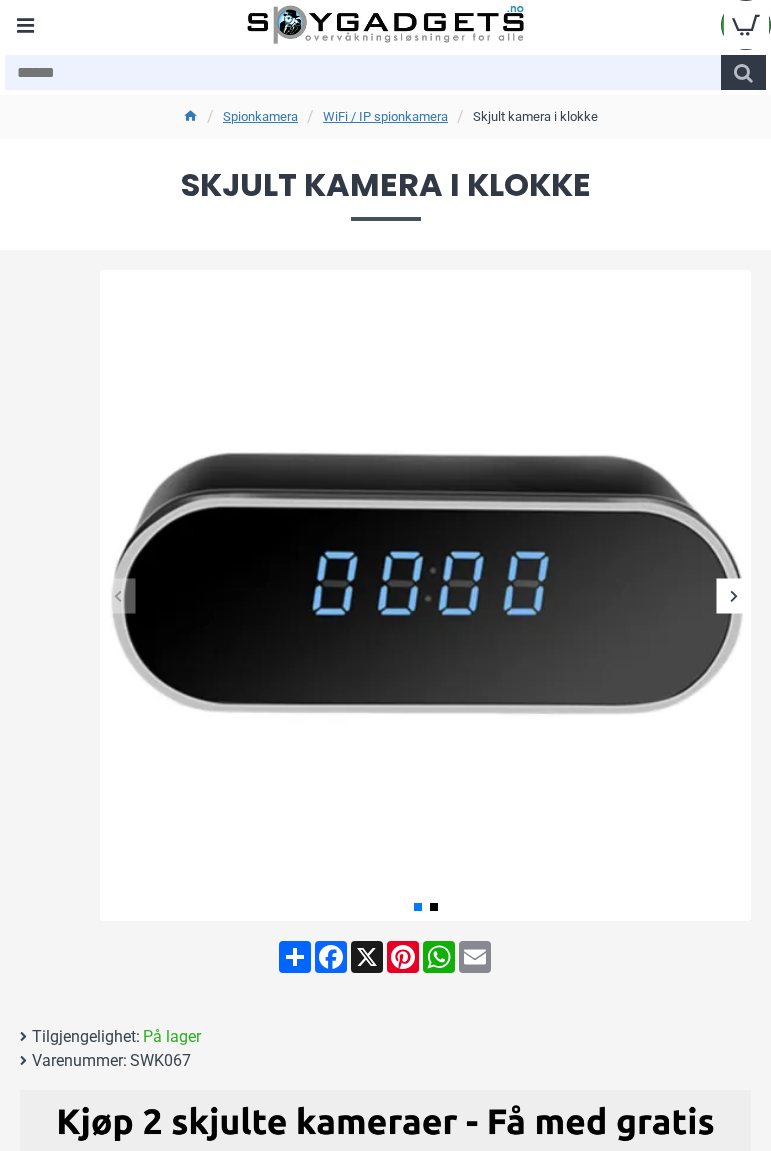 scroll, scrollTop: 0, scrollLeft: 0, axis: both 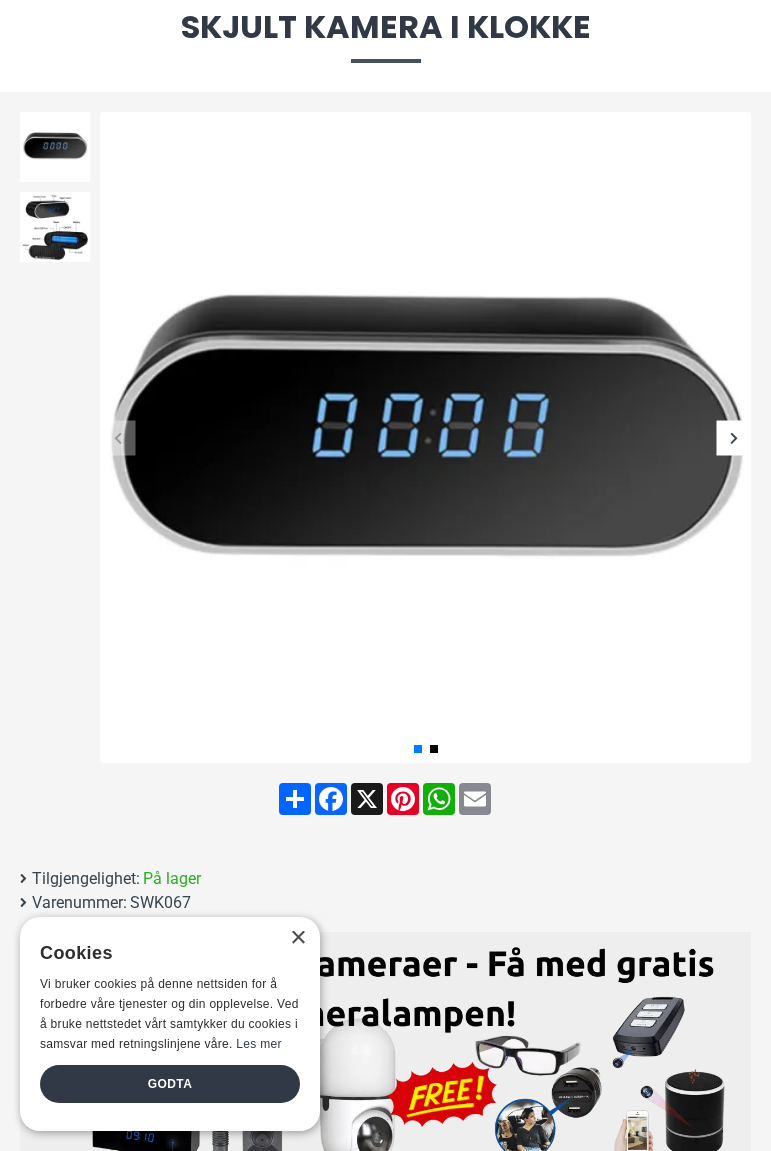 click at bounding box center (733, 437) 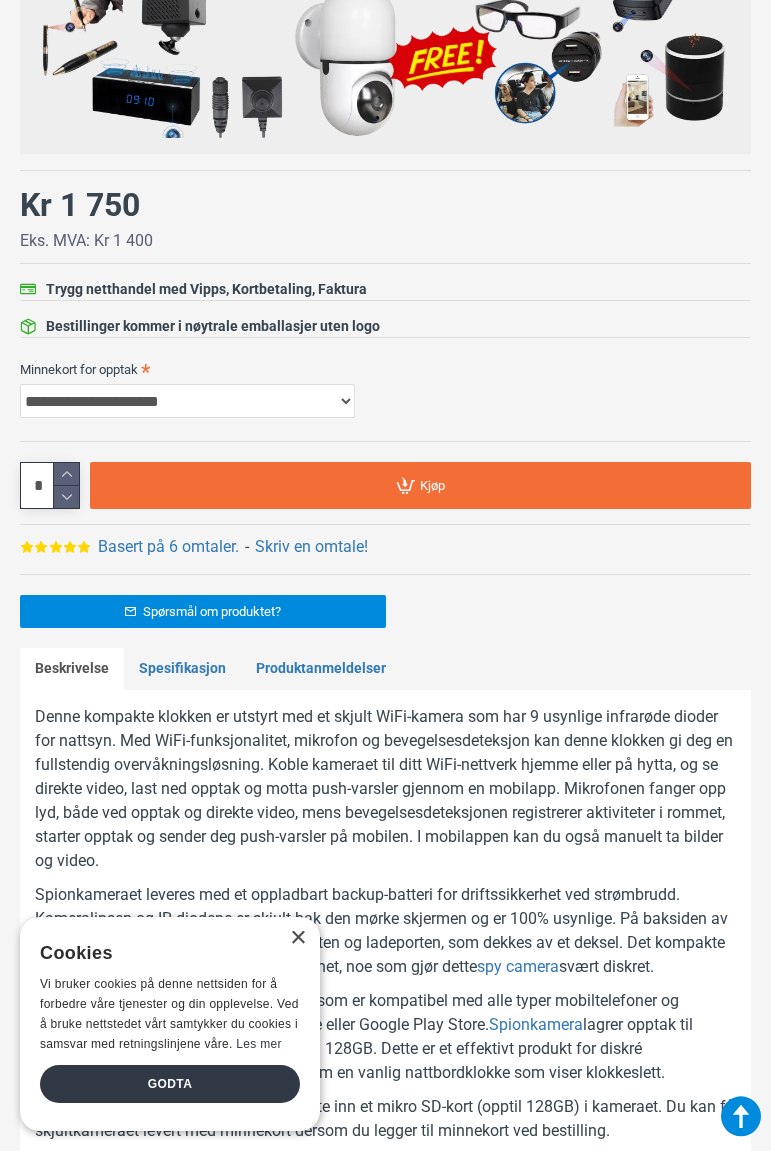 scroll, scrollTop: 1300, scrollLeft: 0, axis: vertical 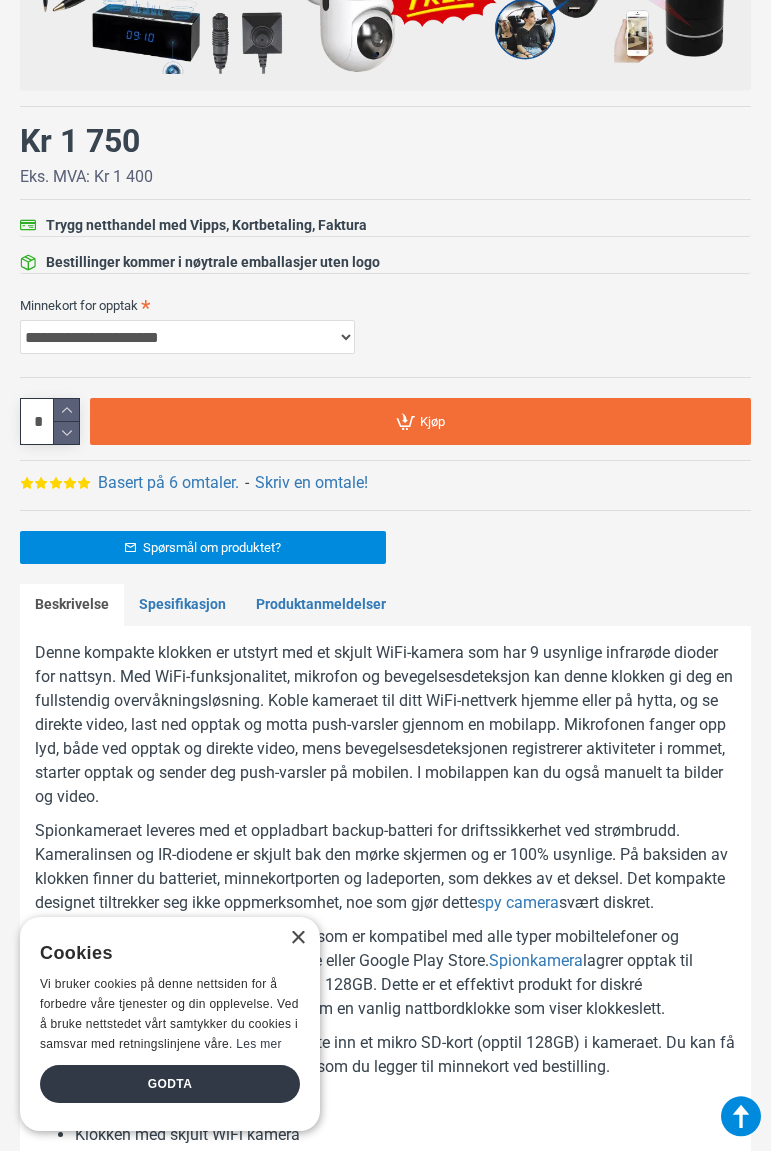 click on "Skjult kamera i klokke
Tilgjengelighet:   På lager
Varenummer:   SWK067
-" at bounding box center [385, 138] 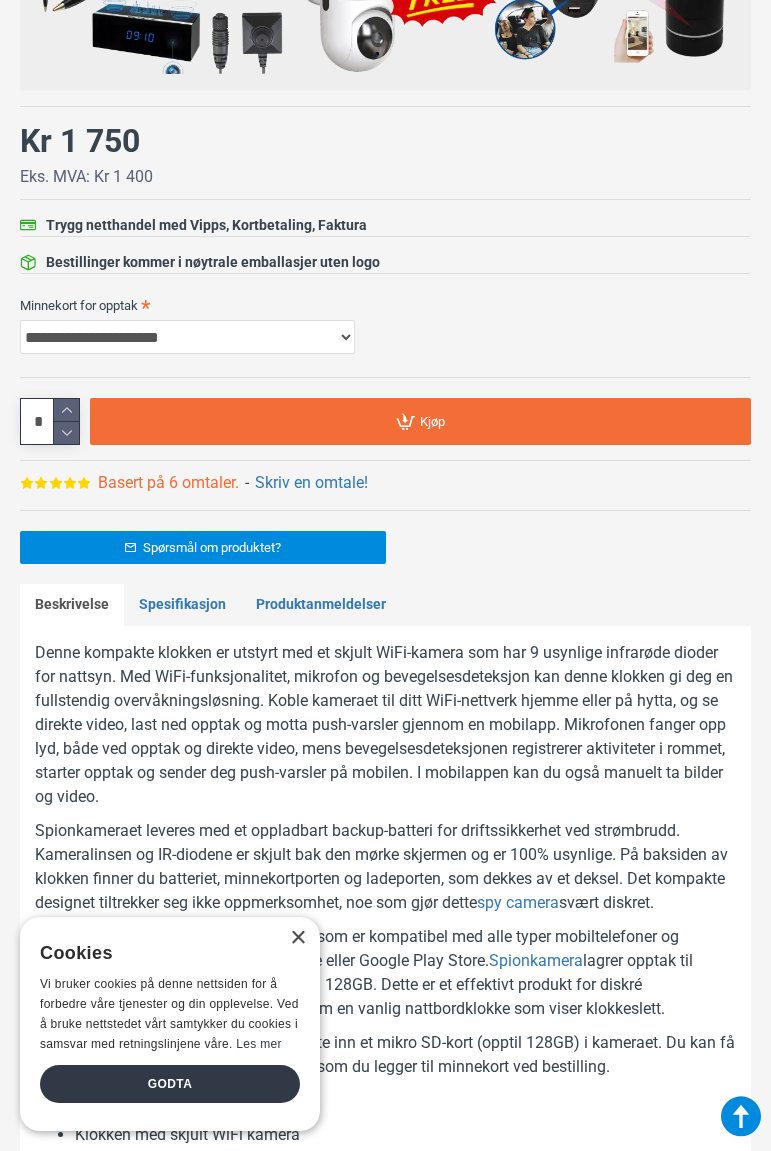 click on "Basert på 6 omtaler." at bounding box center (168, 483) 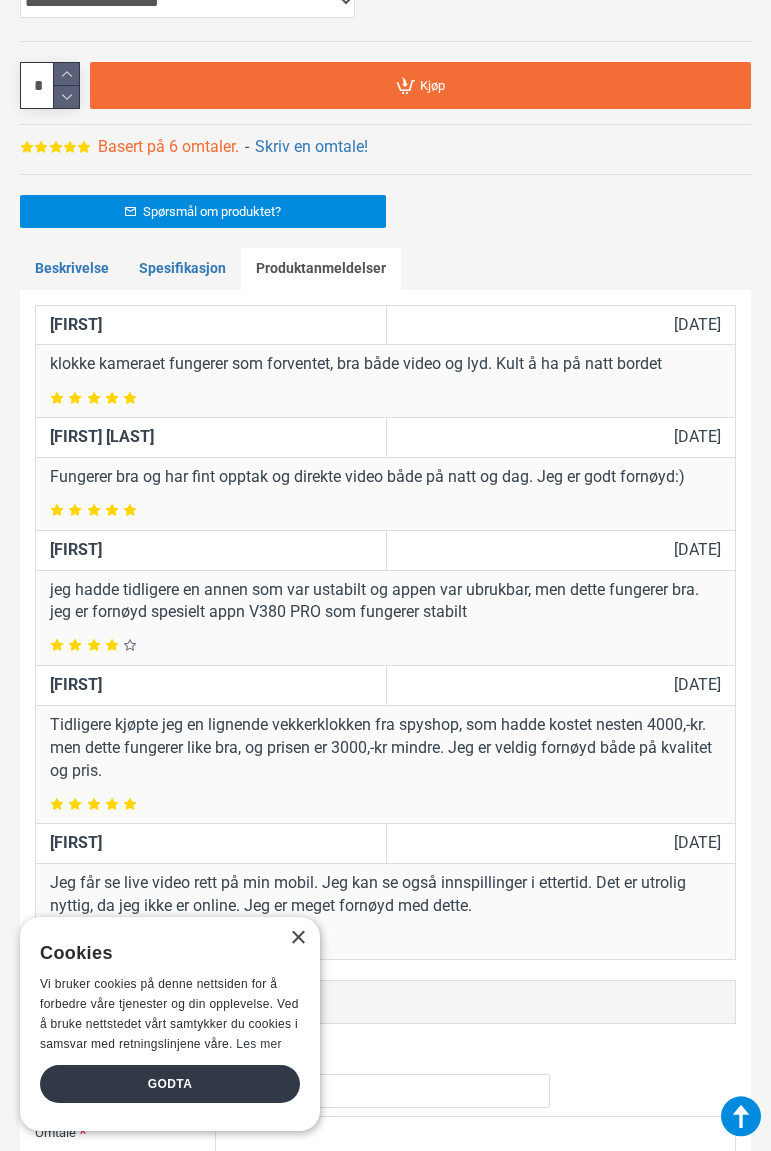 scroll, scrollTop: 1826, scrollLeft: 0, axis: vertical 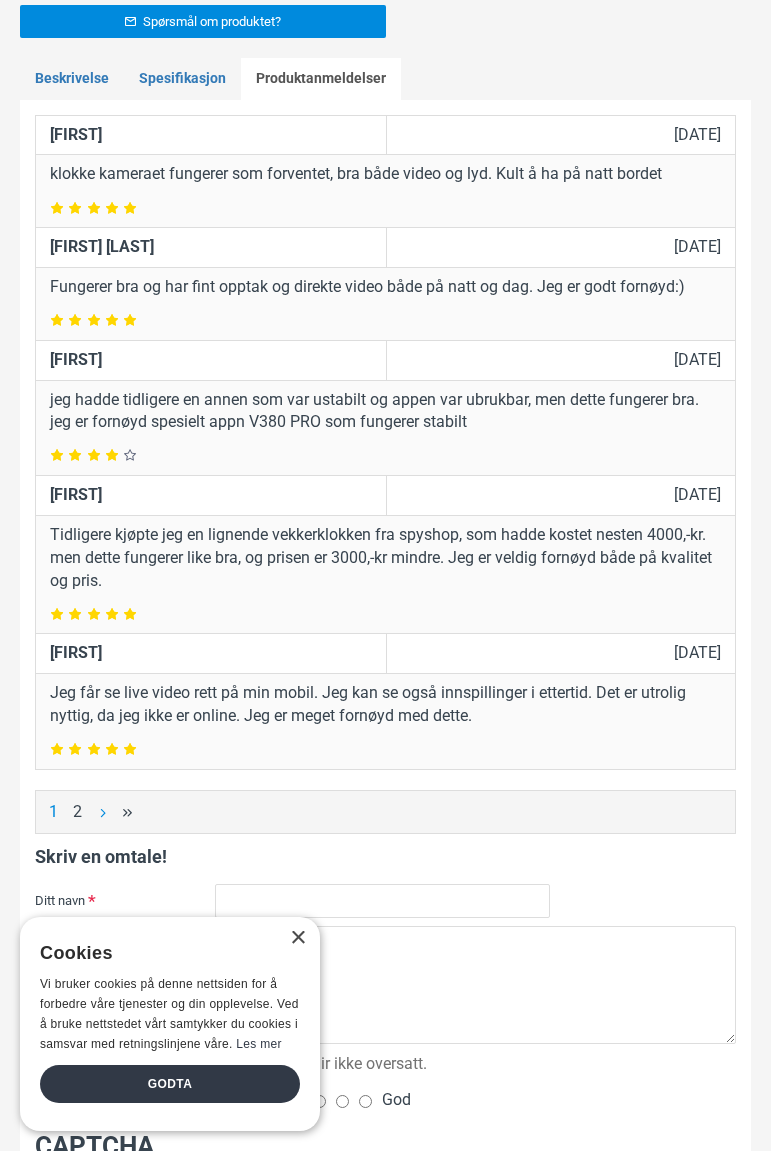 click on ">" at bounding box center [101, 812] 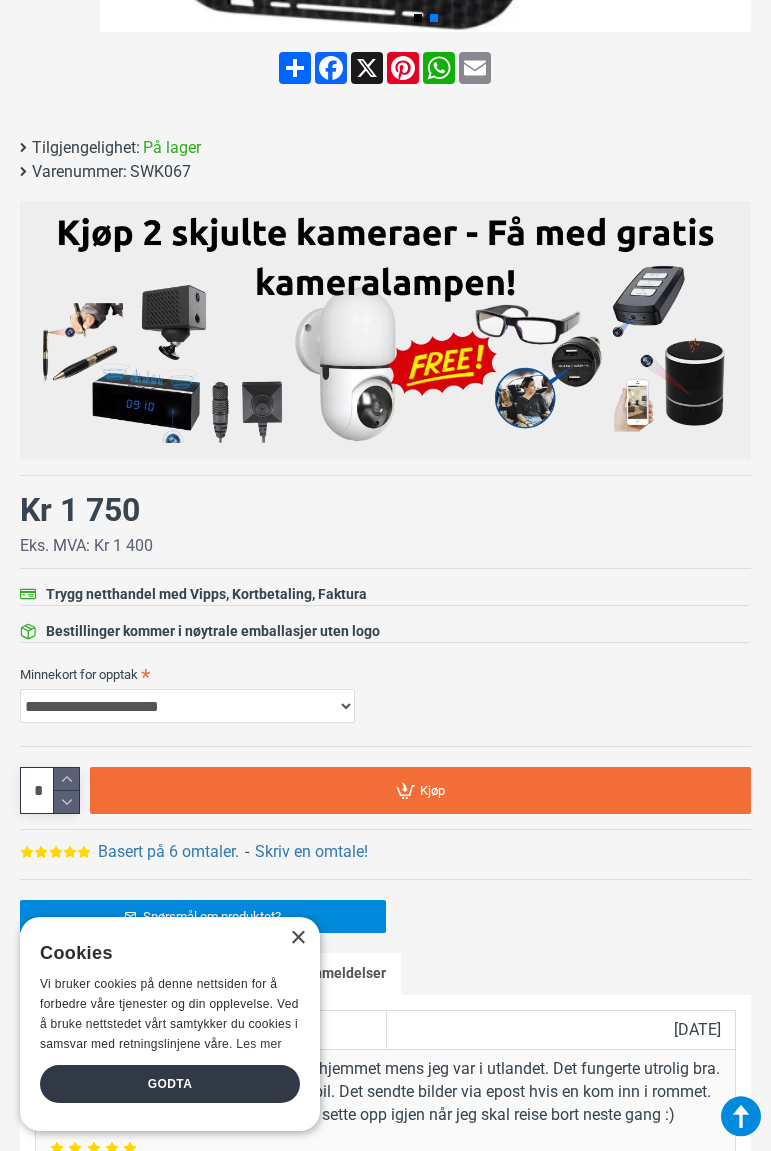 scroll, scrollTop: 926, scrollLeft: 0, axis: vertical 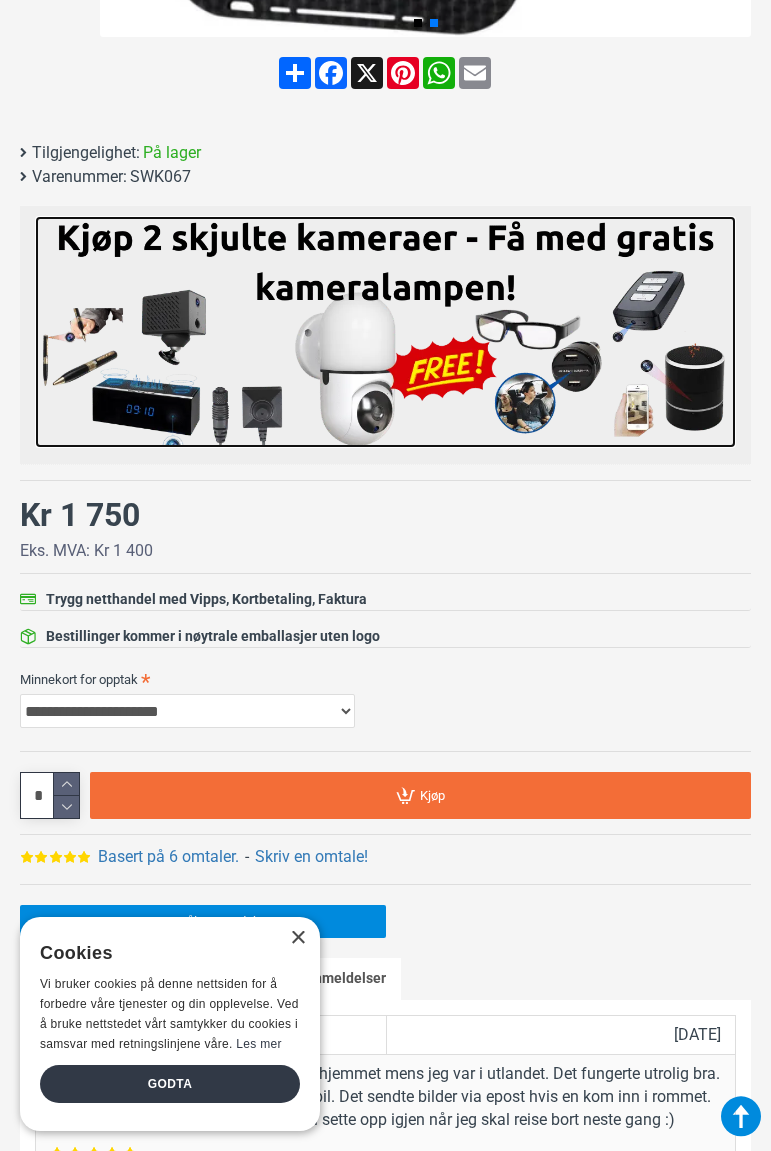 click at bounding box center (385, 332) 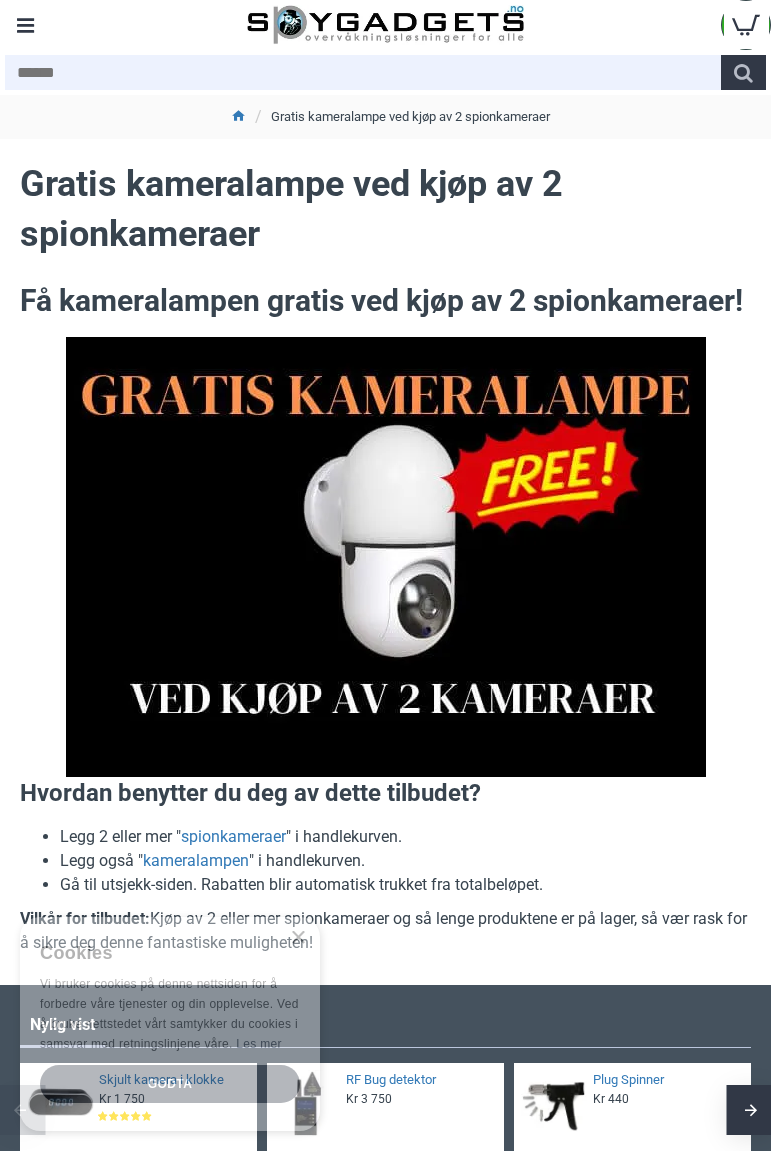 scroll, scrollTop: 0, scrollLeft: 0, axis: both 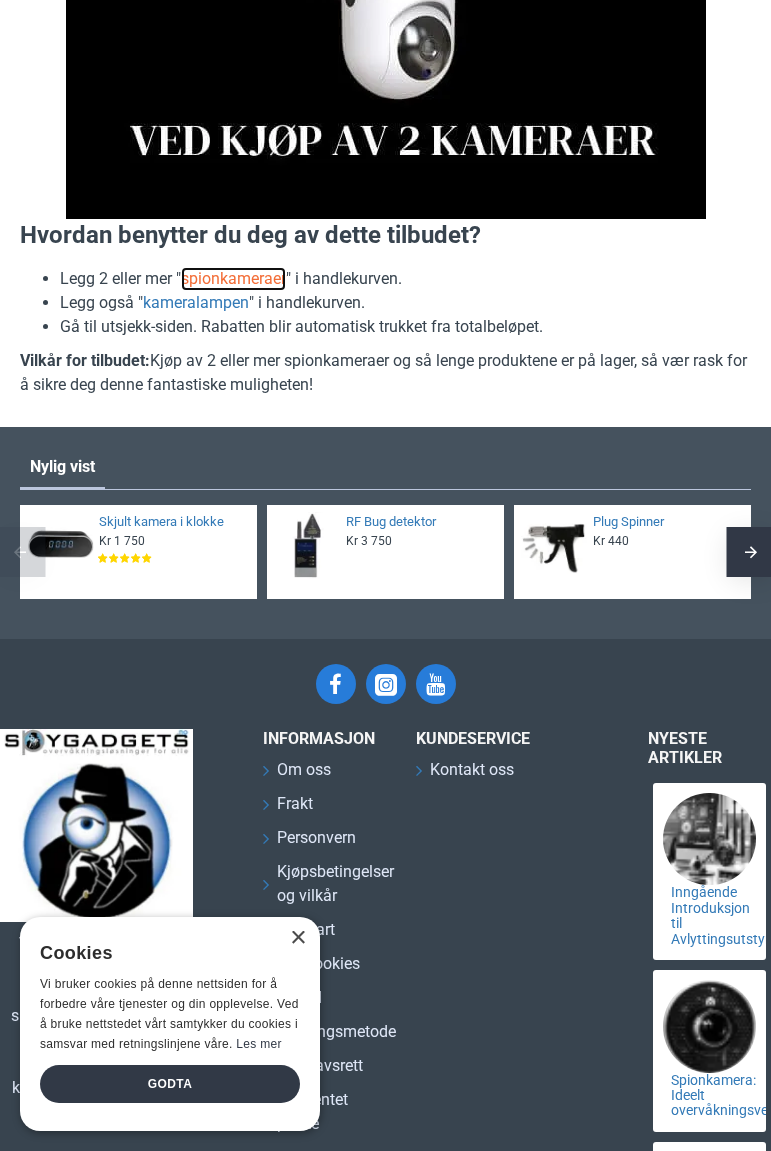click on "spionkameraer" at bounding box center (233, 279) 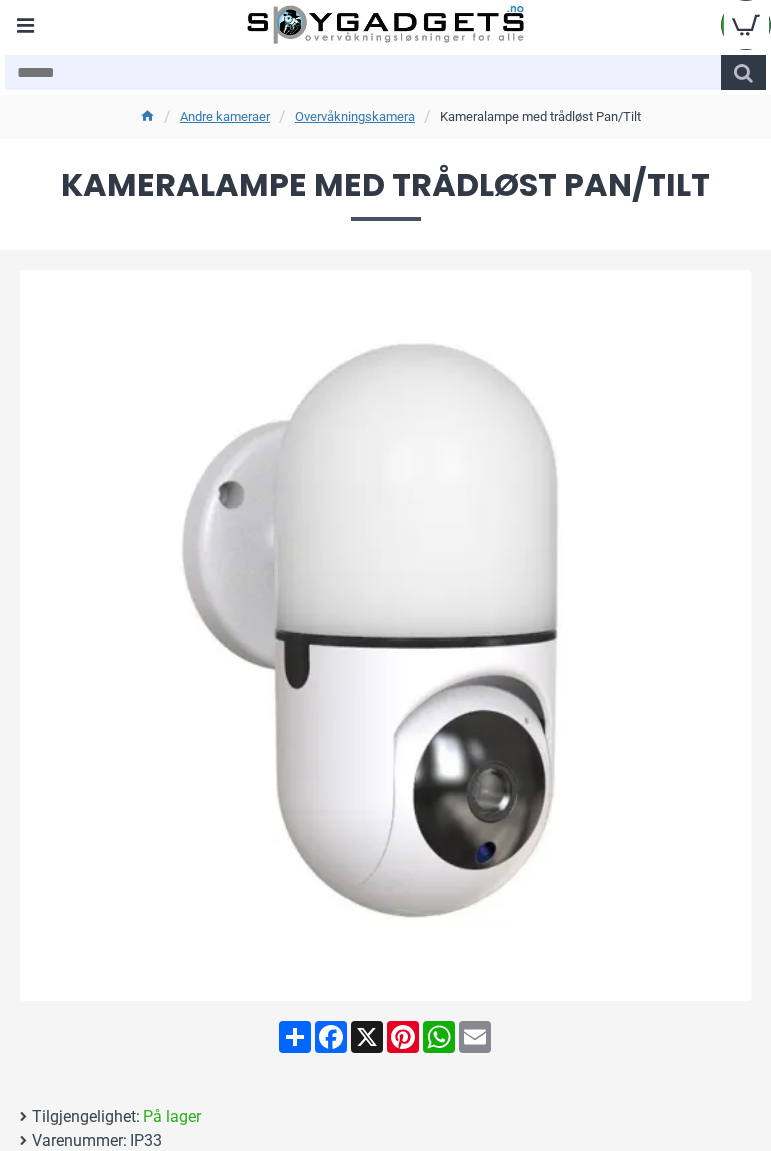 scroll, scrollTop: 0, scrollLeft: 0, axis: both 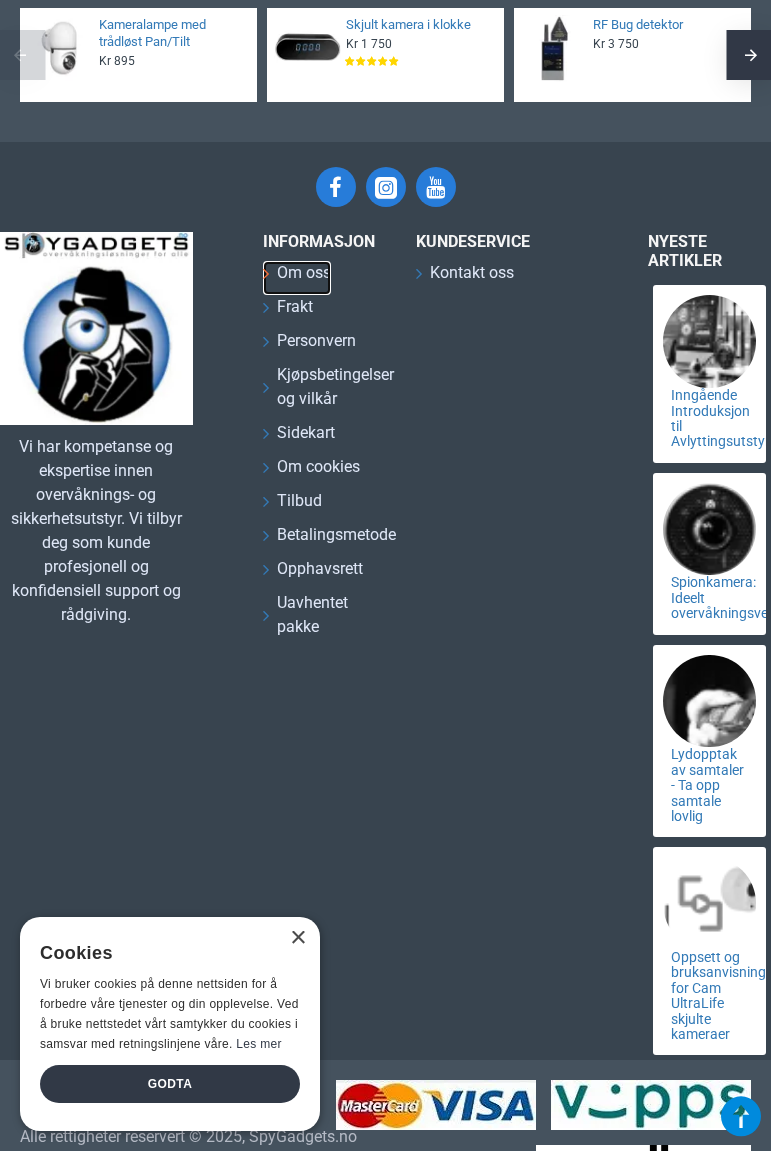 click on "Om oss" at bounding box center (304, 273) 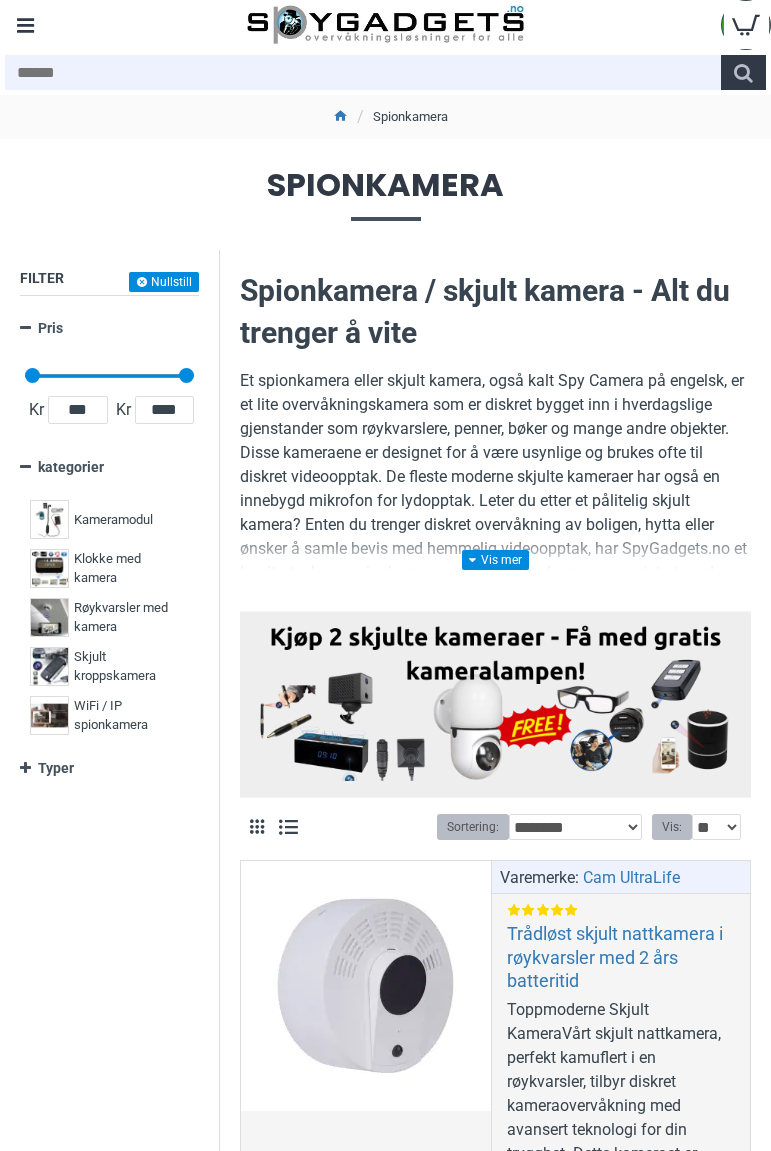 scroll, scrollTop: 0, scrollLeft: 0, axis: both 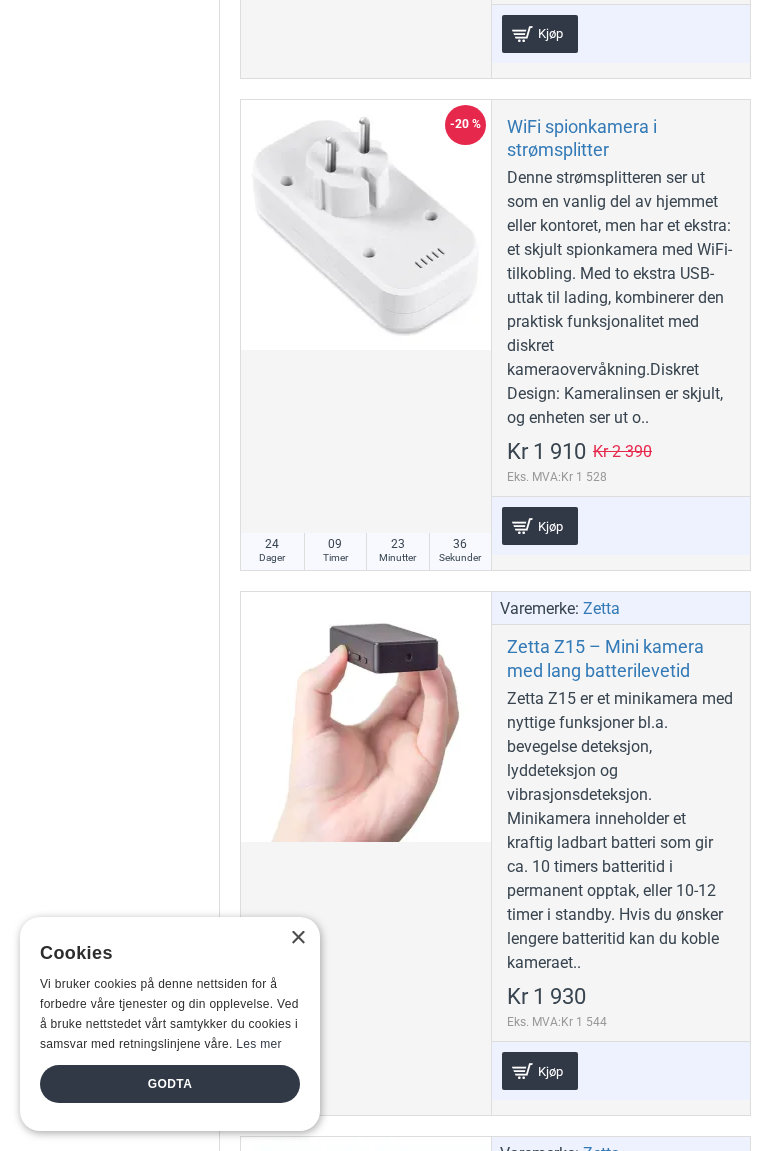 click at bounding box center (366, 225) 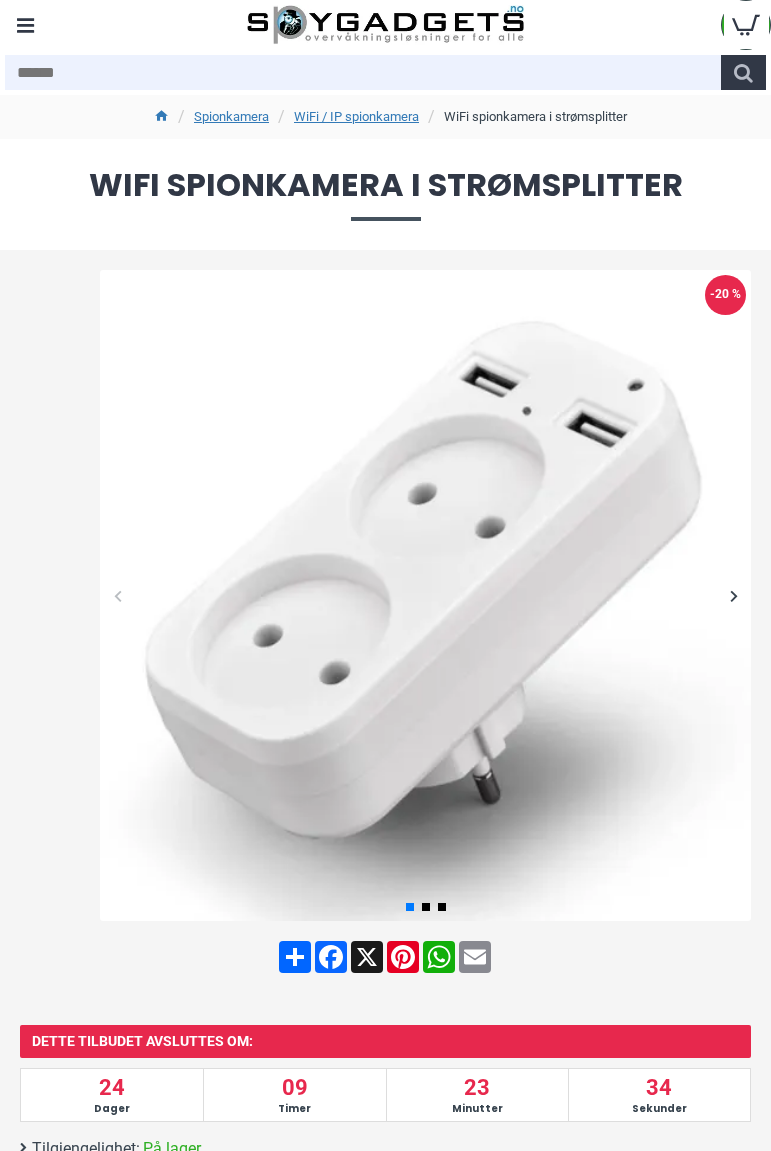 scroll, scrollTop: 0, scrollLeft: 0, axis: both 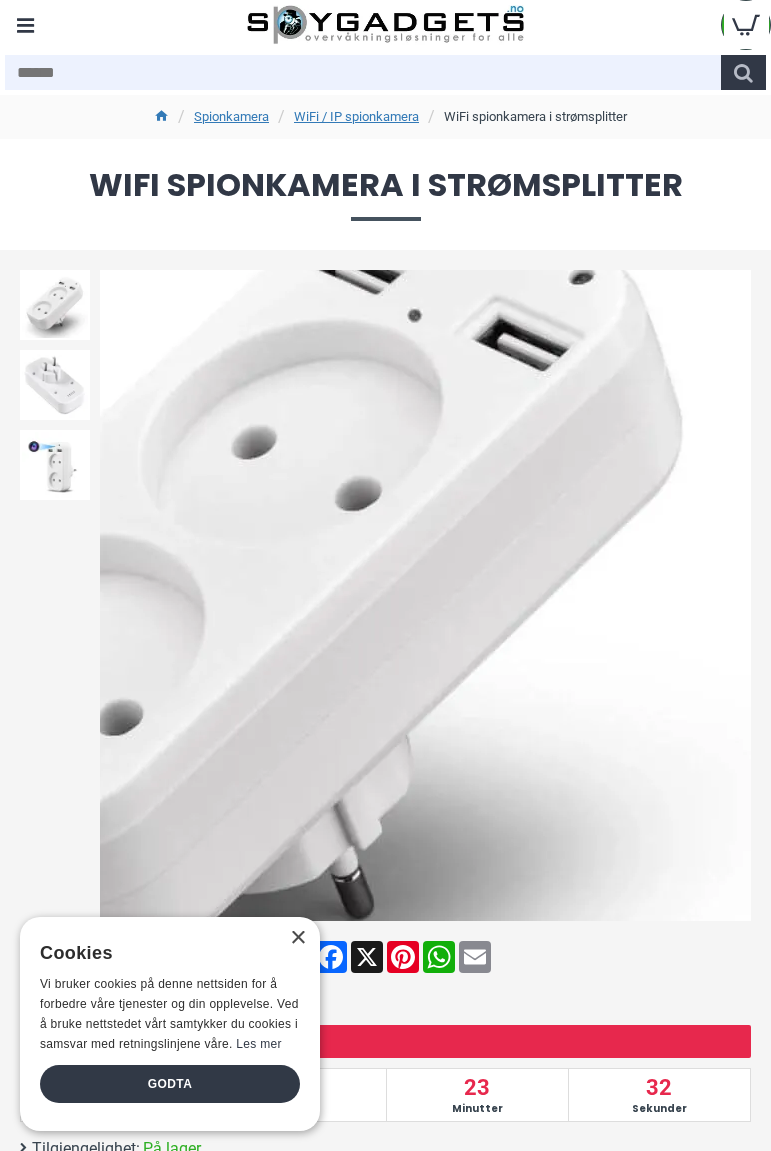 click at bounding box center (733, 595) 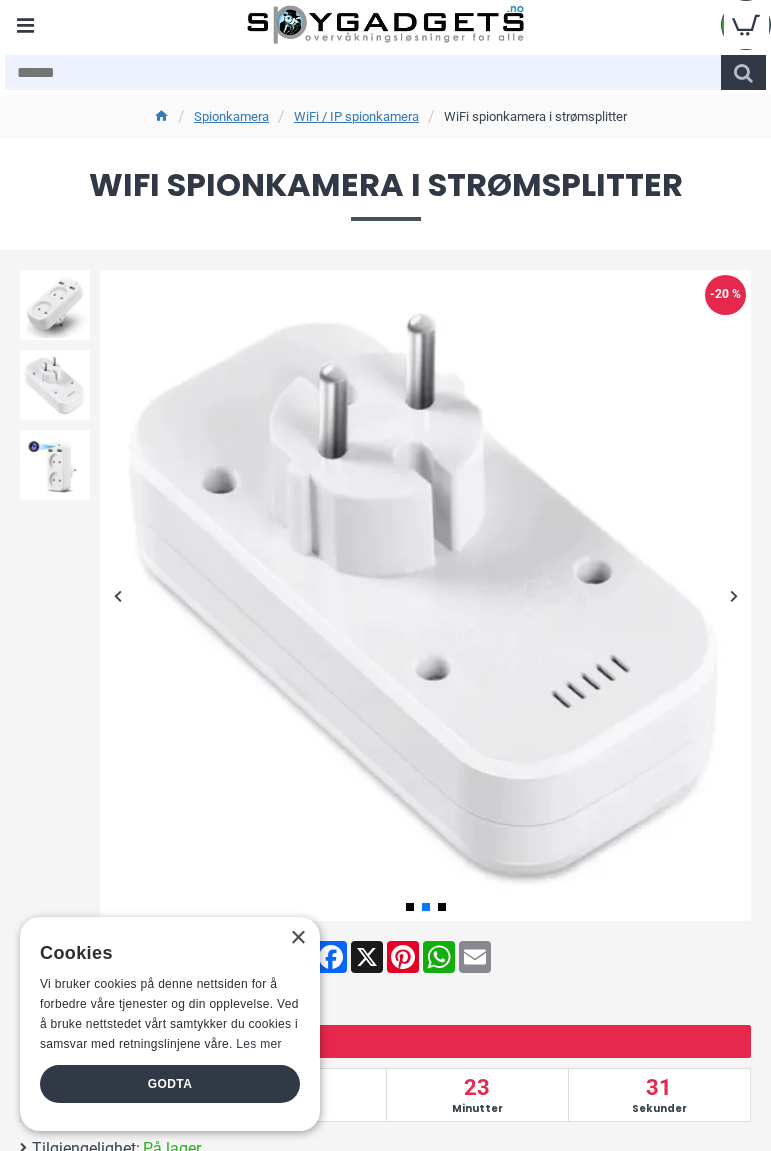 click at bounding box center (733, 595) 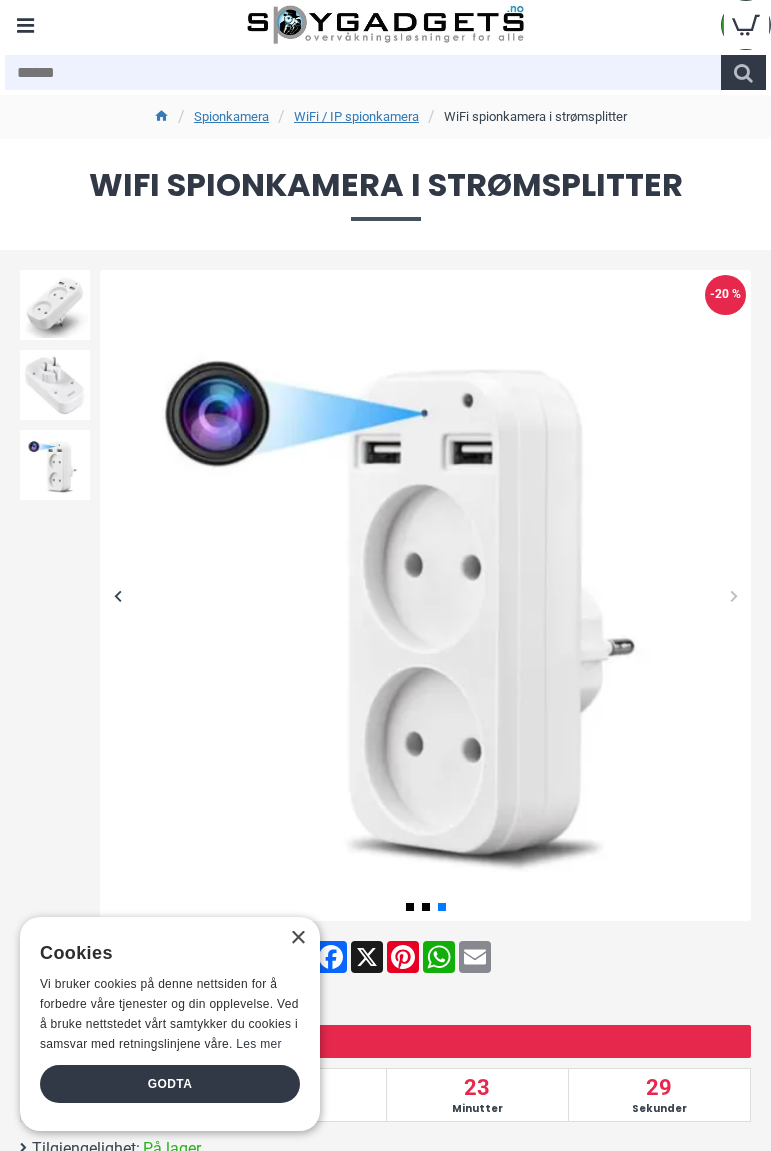 click at bounding box center [733, 595] 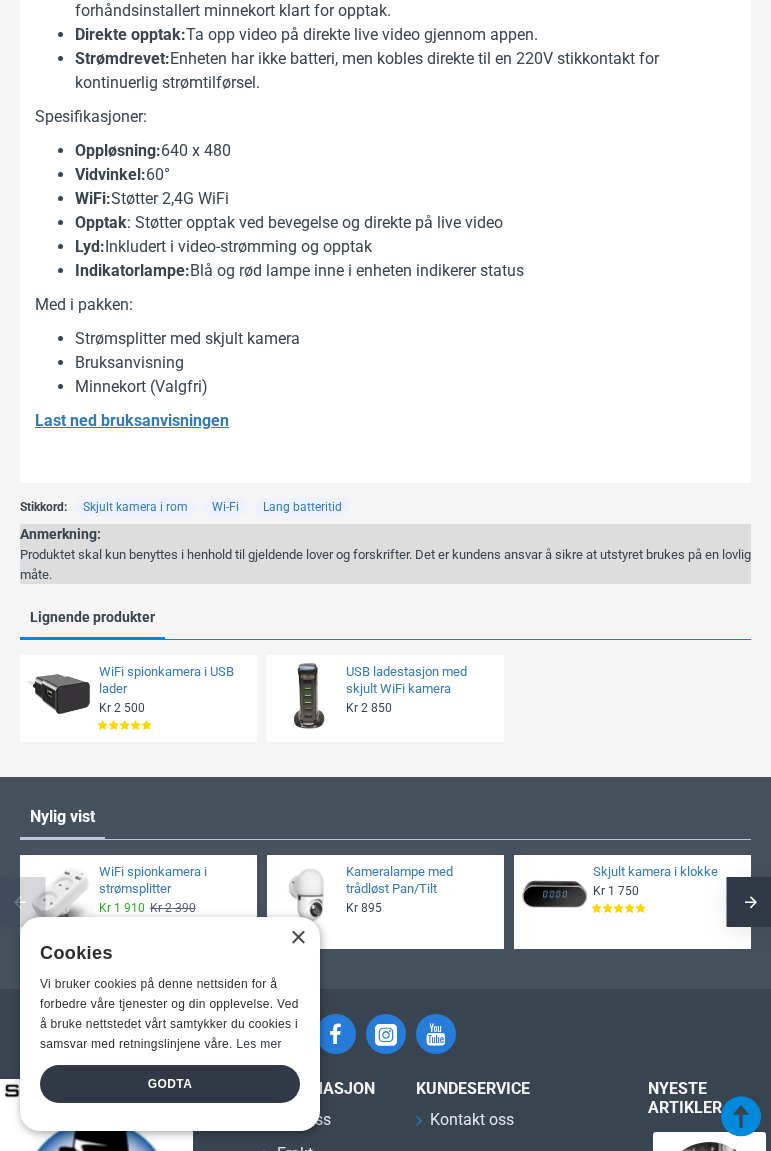 scroll, scrollTop: 2400, scrollLeft: 0, axis: vertical 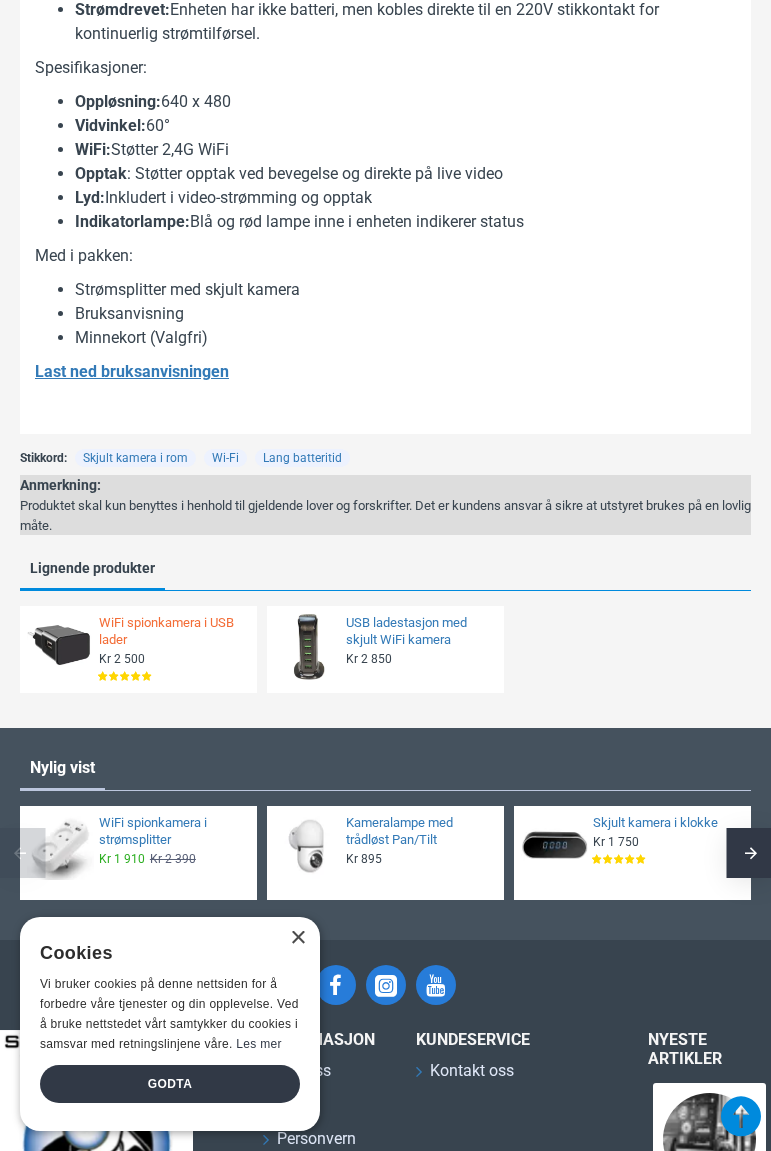 click on "WiFi spionkamera i USB lader" at bounding box center [172, 632] 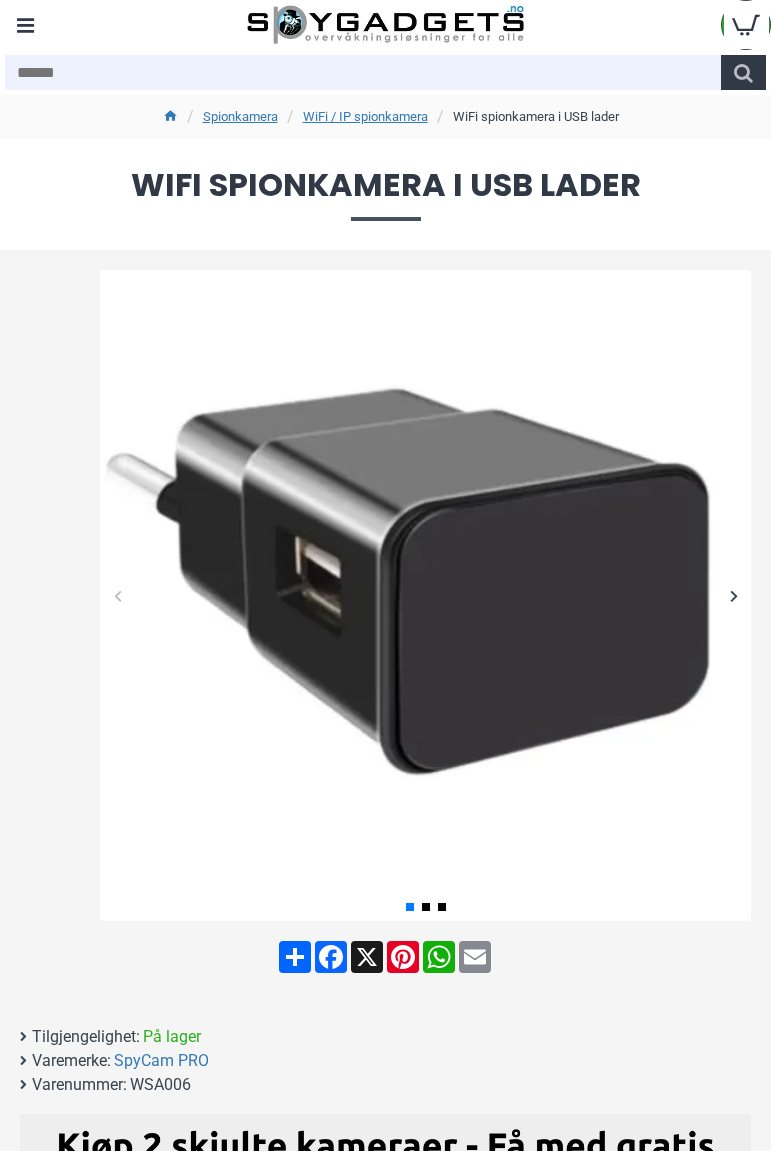 scroll, scrollTop: 0, scrollLeft: 0, axis: both 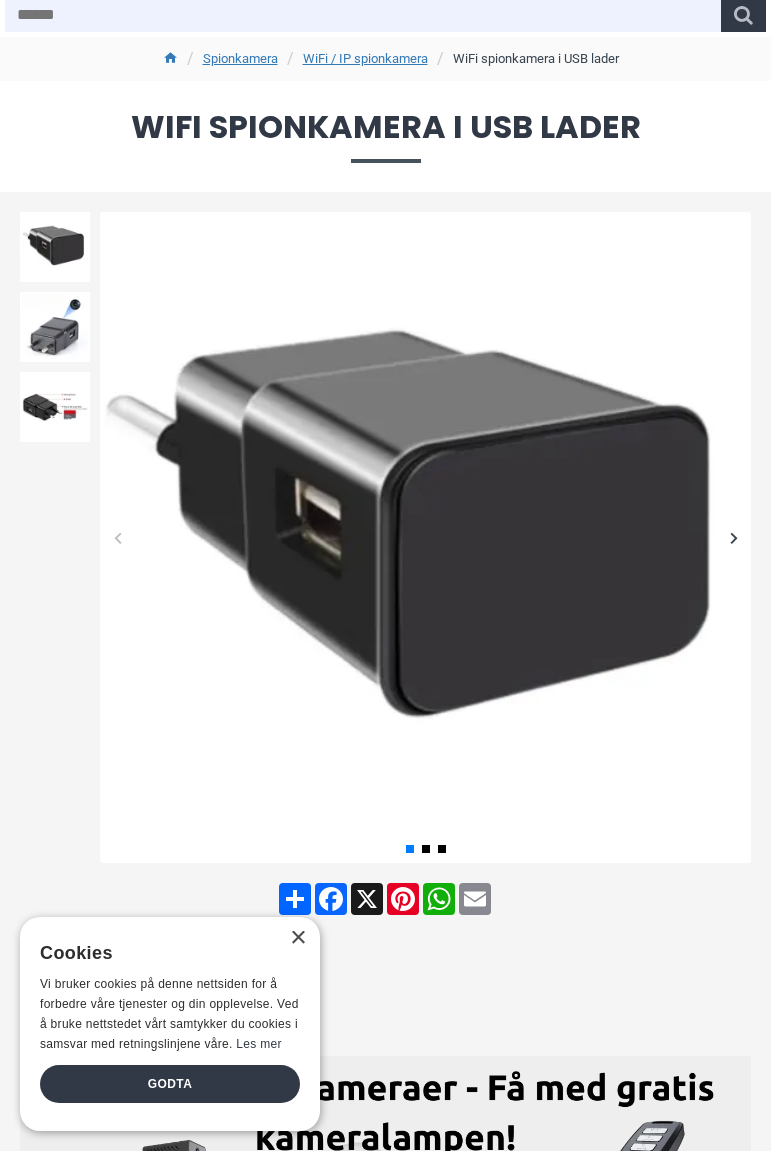 click at bounding box center [733, 537] 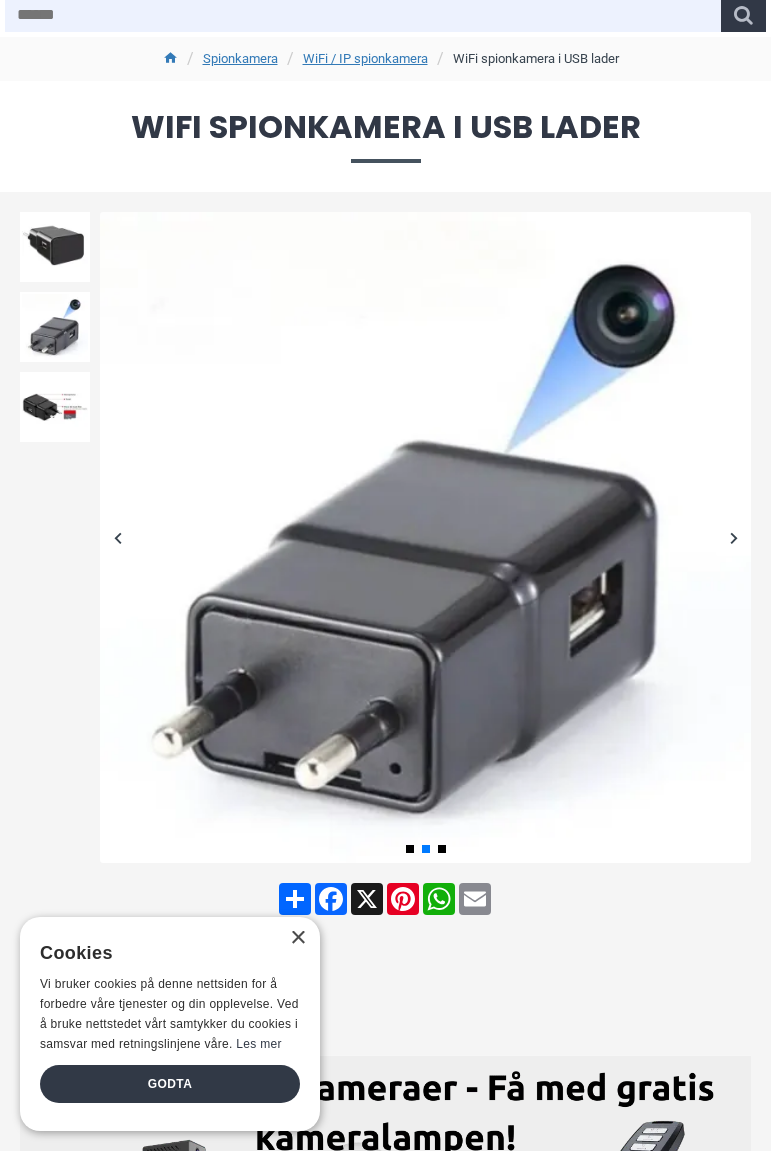 click at bounding box center (733, 537) 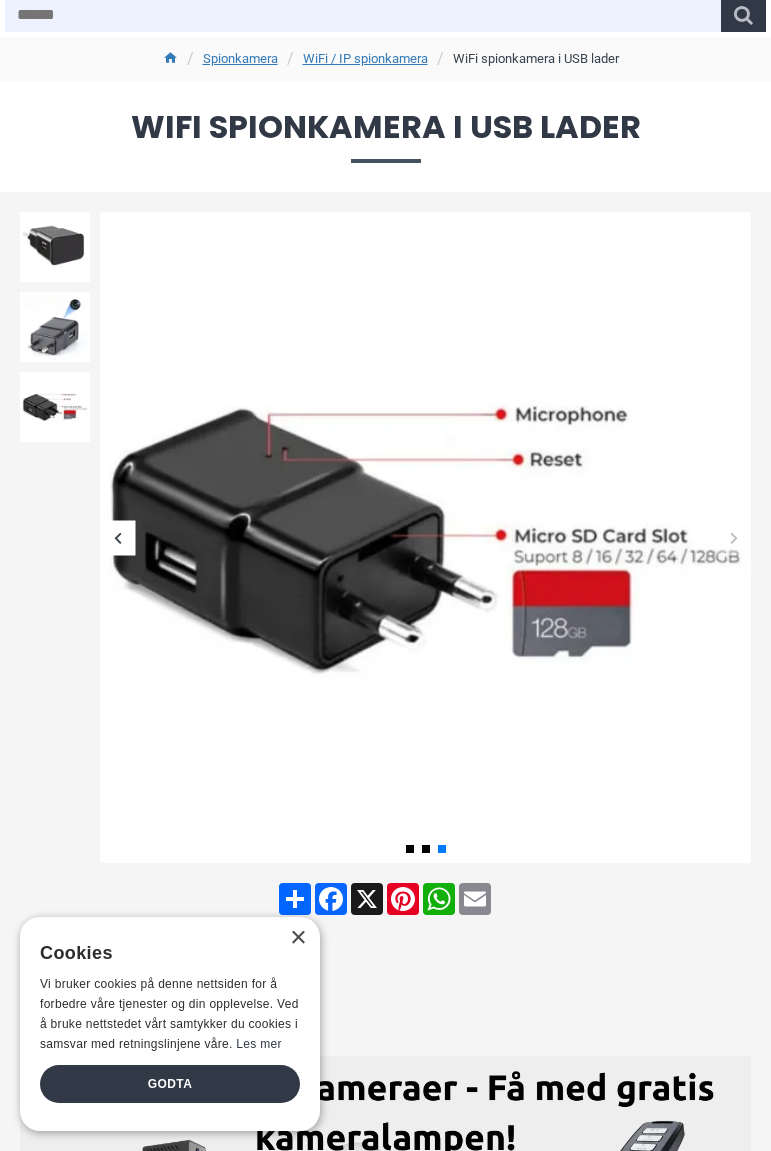 click at bounding box center [733, 537] 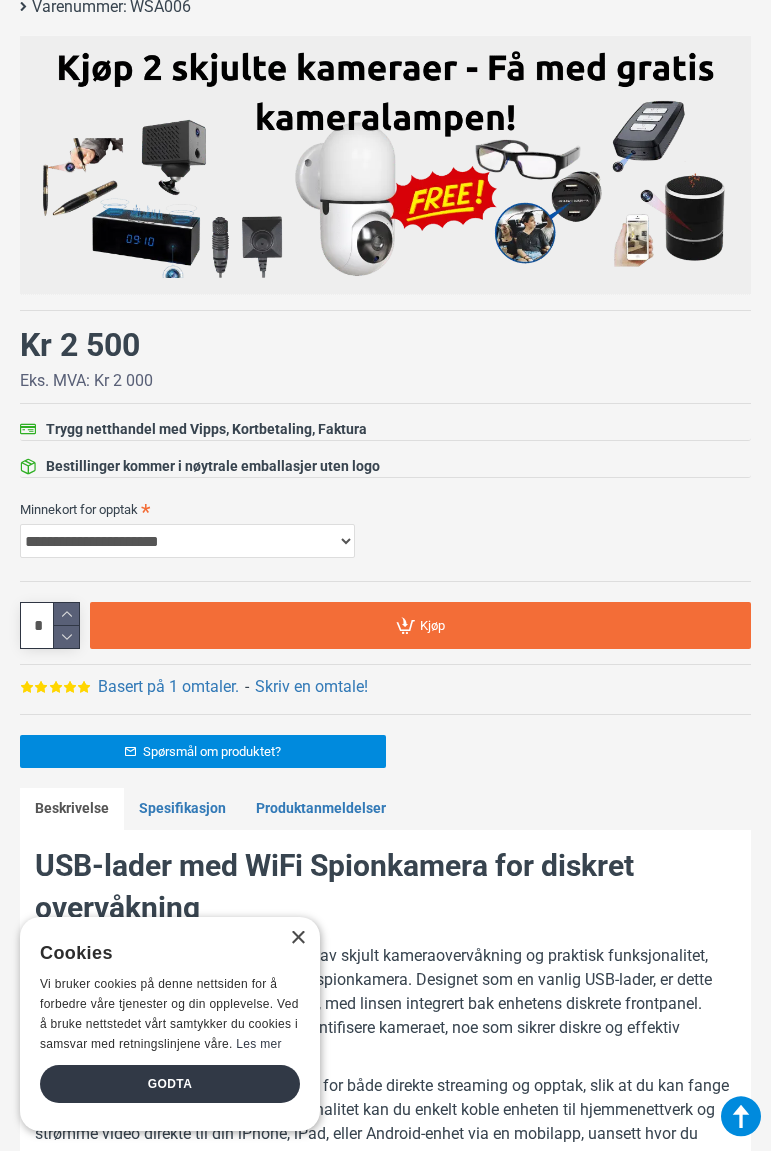 scroll, scrollTop: 1300, scrollLeft: 0, axis: vertical 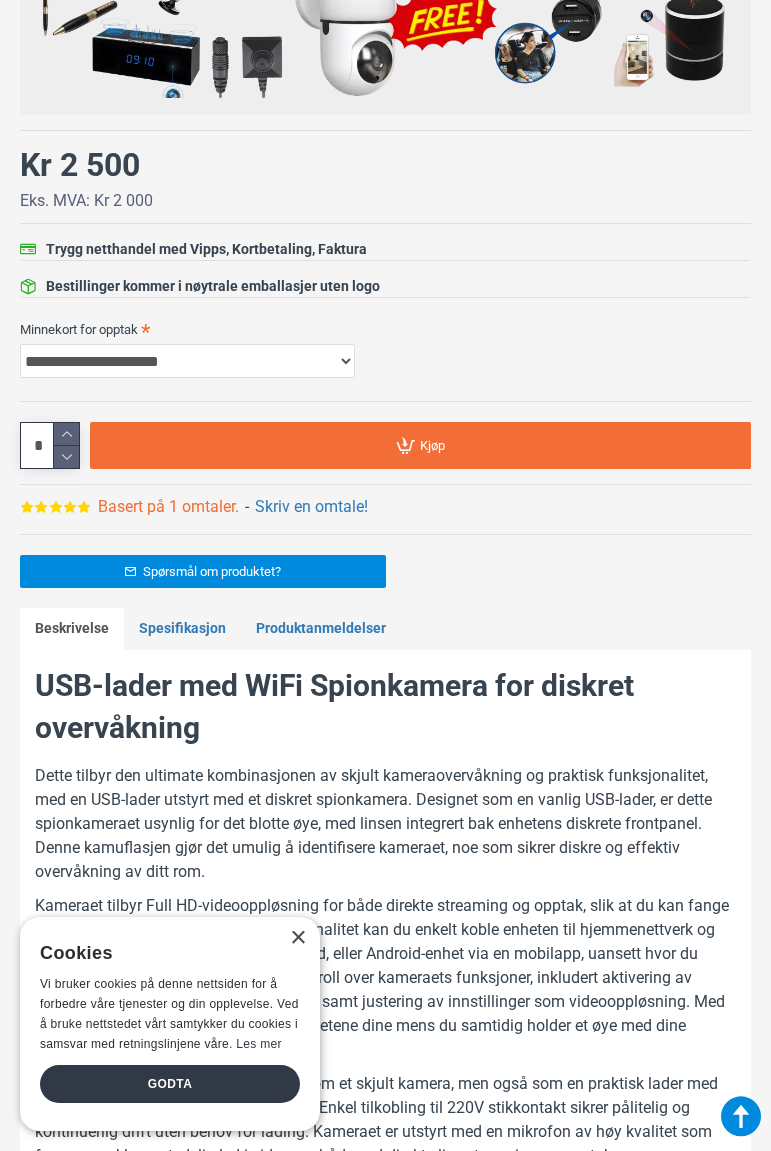 click on "Basert på 1 omtaler." at bounding box center (168, 507) 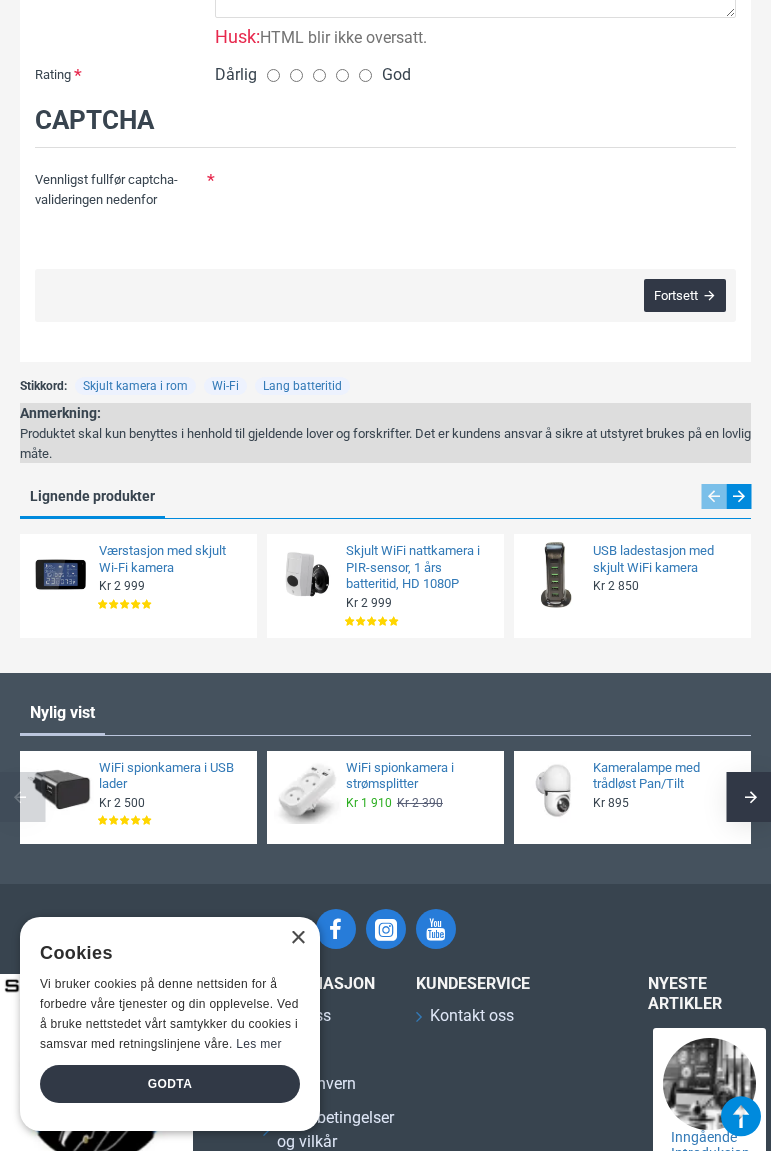 scroll, scrollTop: 2350, scrollLeft: 0, axis: vertical 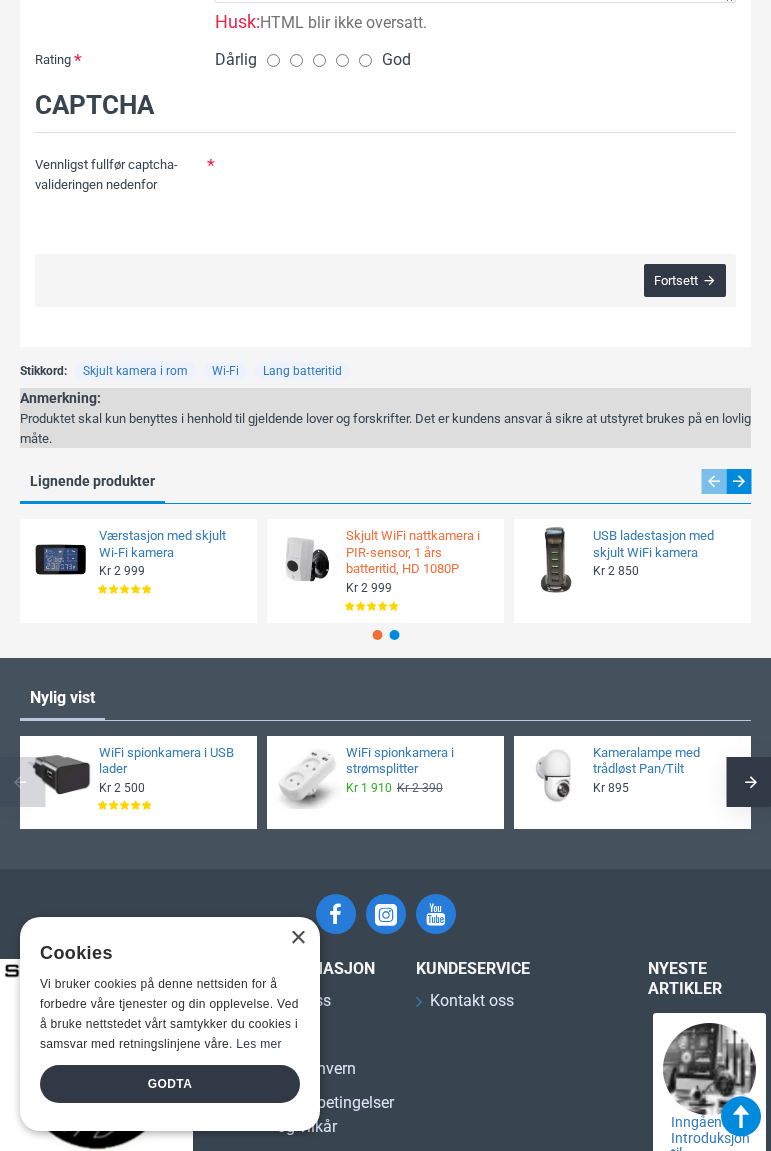click on "Skjult WiFi nattkamera i PIR-sensor, 1 års batteritid, HD 1080P" at bounding box center (419, 553) 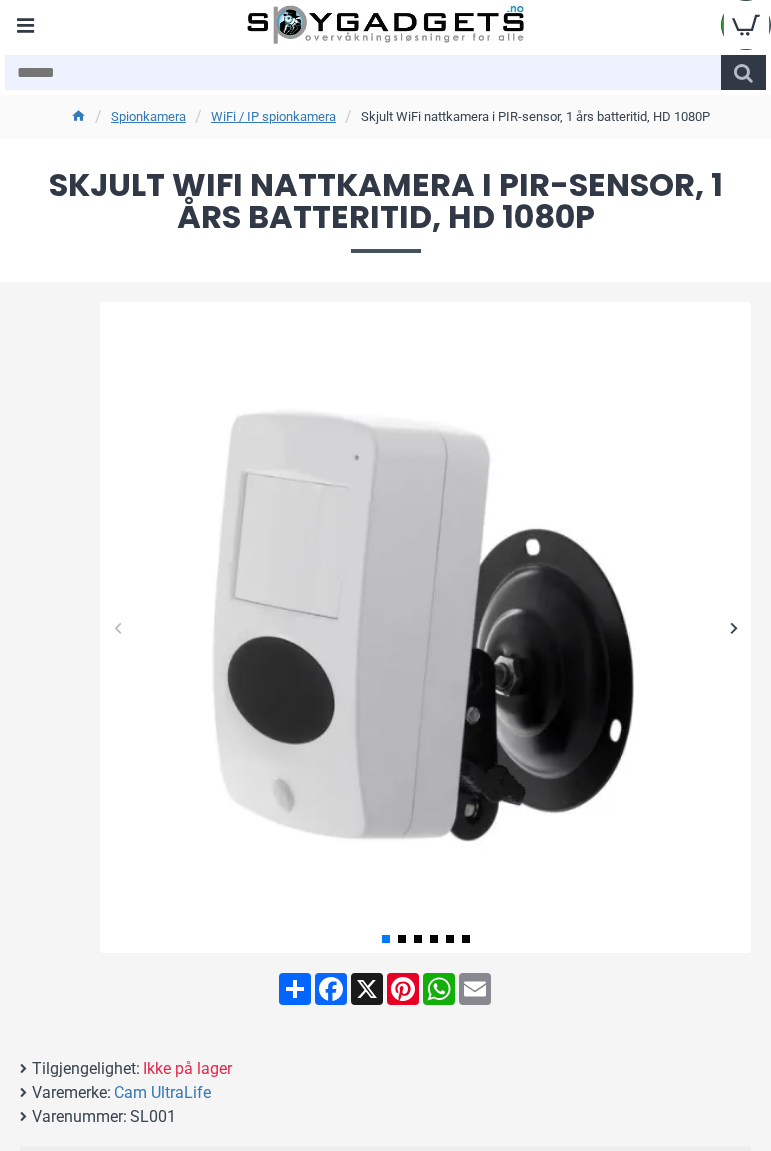 scroll, scrollTop: 0, scrollLeft: 0, axis: both 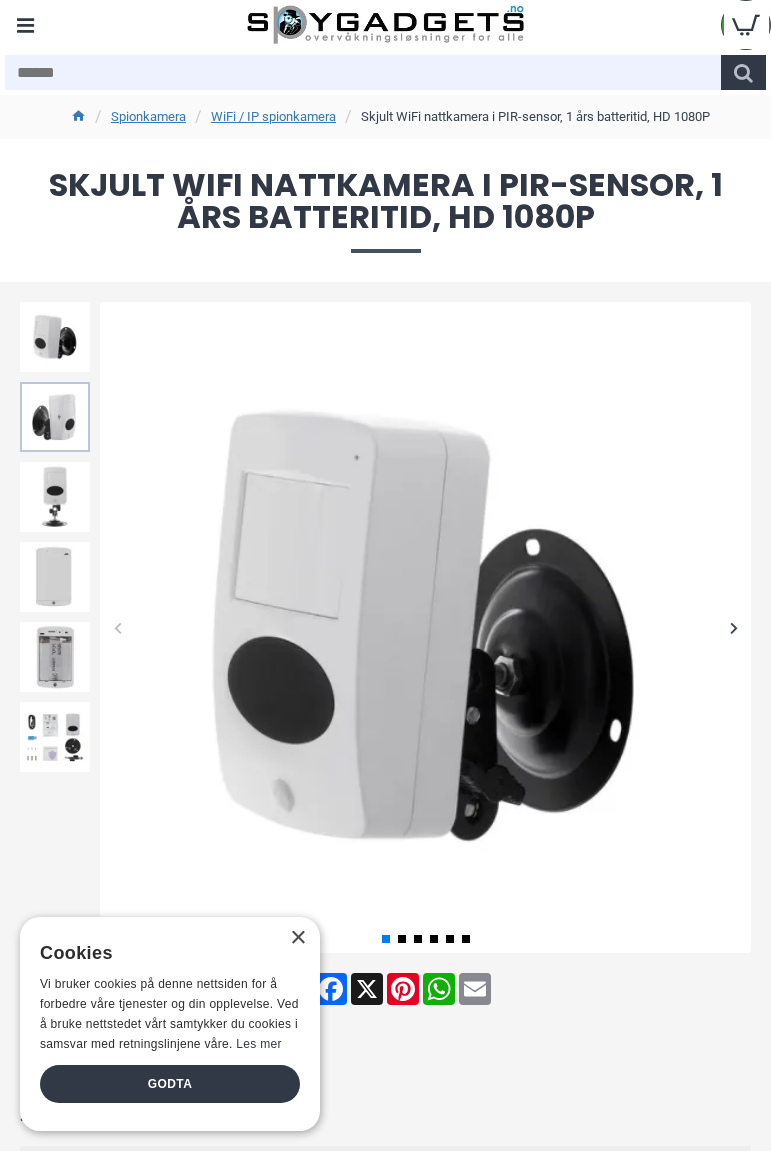 click at bounding box center (55, 417) 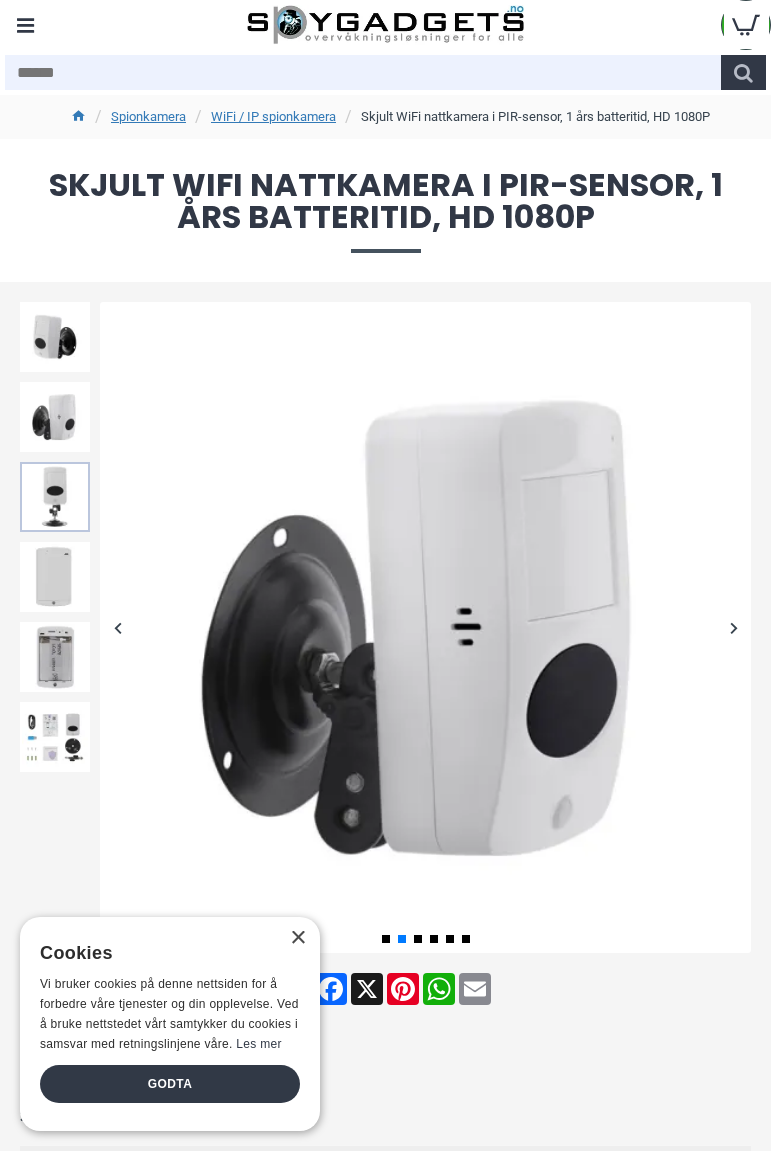 click at bounding box center [55, 497] 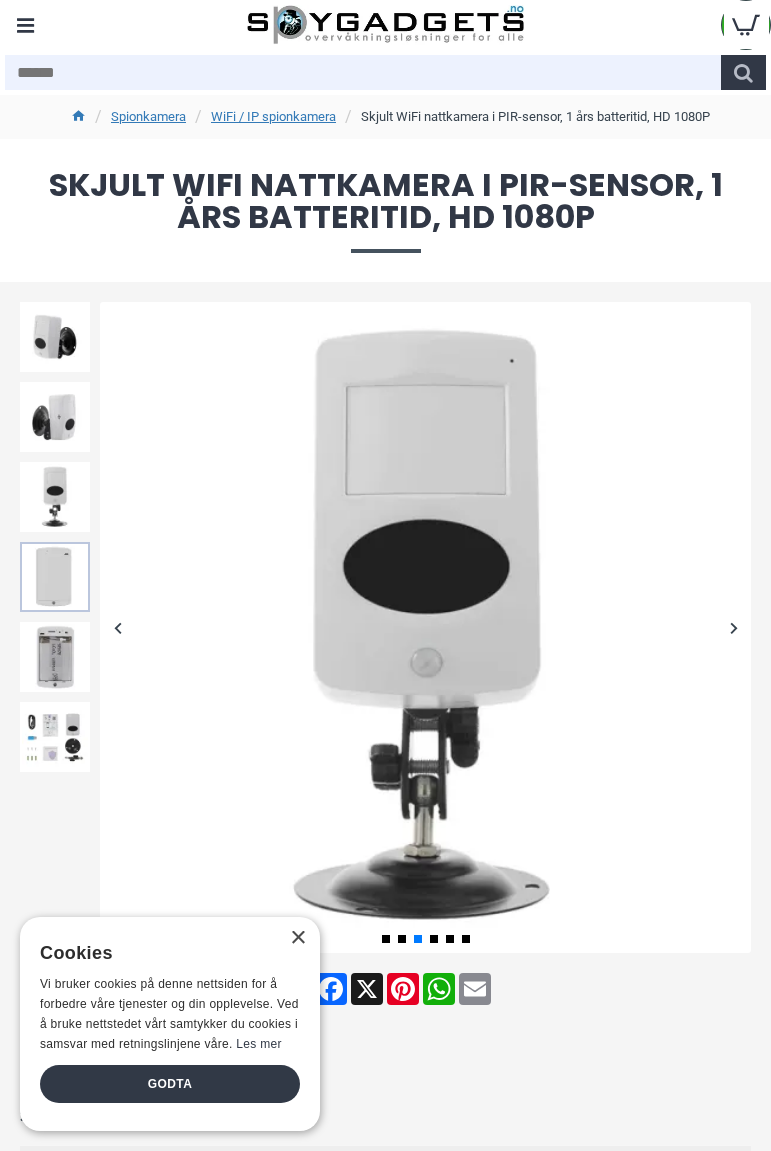 click at bounding box center [55, 577] 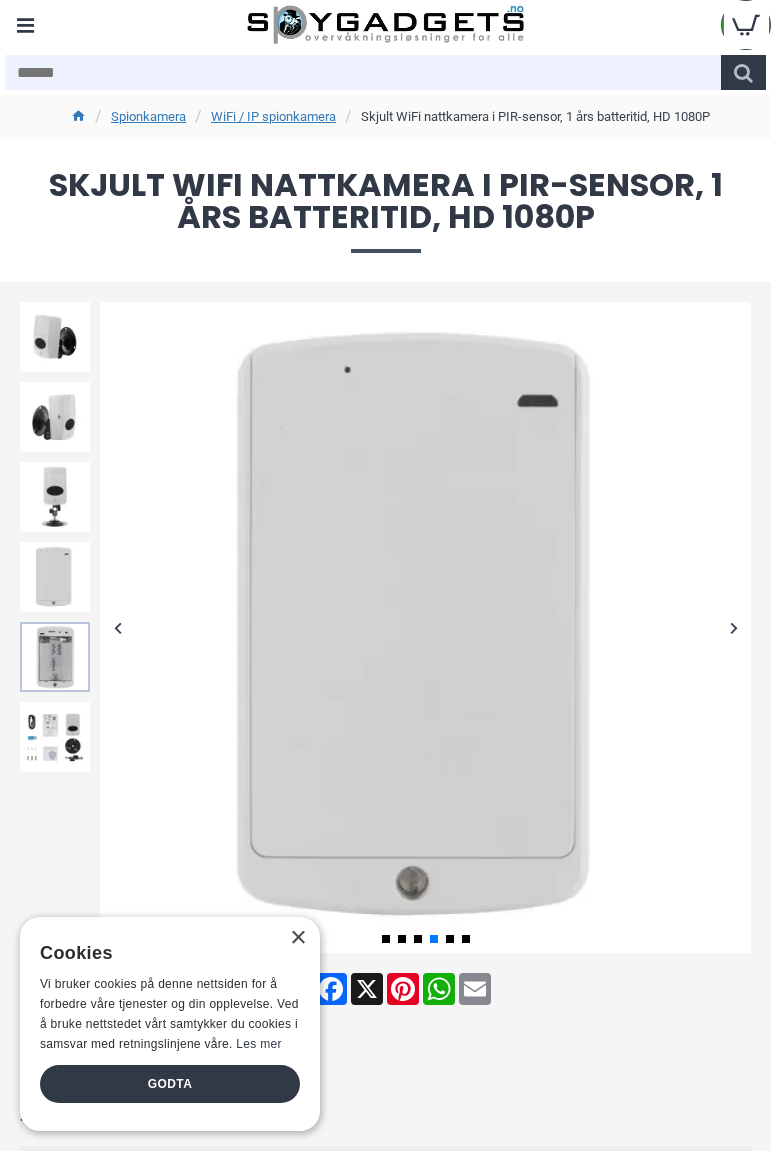 click at bounding box center [55, 657] 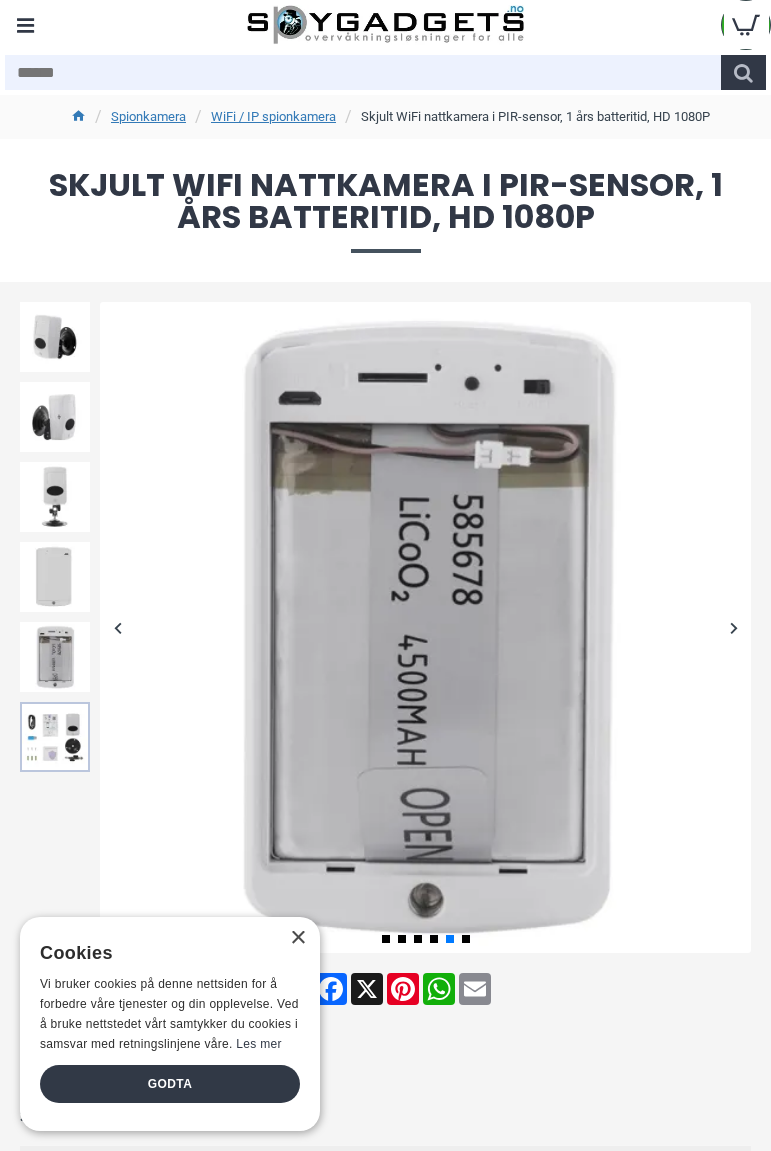 click at bounding box center [55, 737] 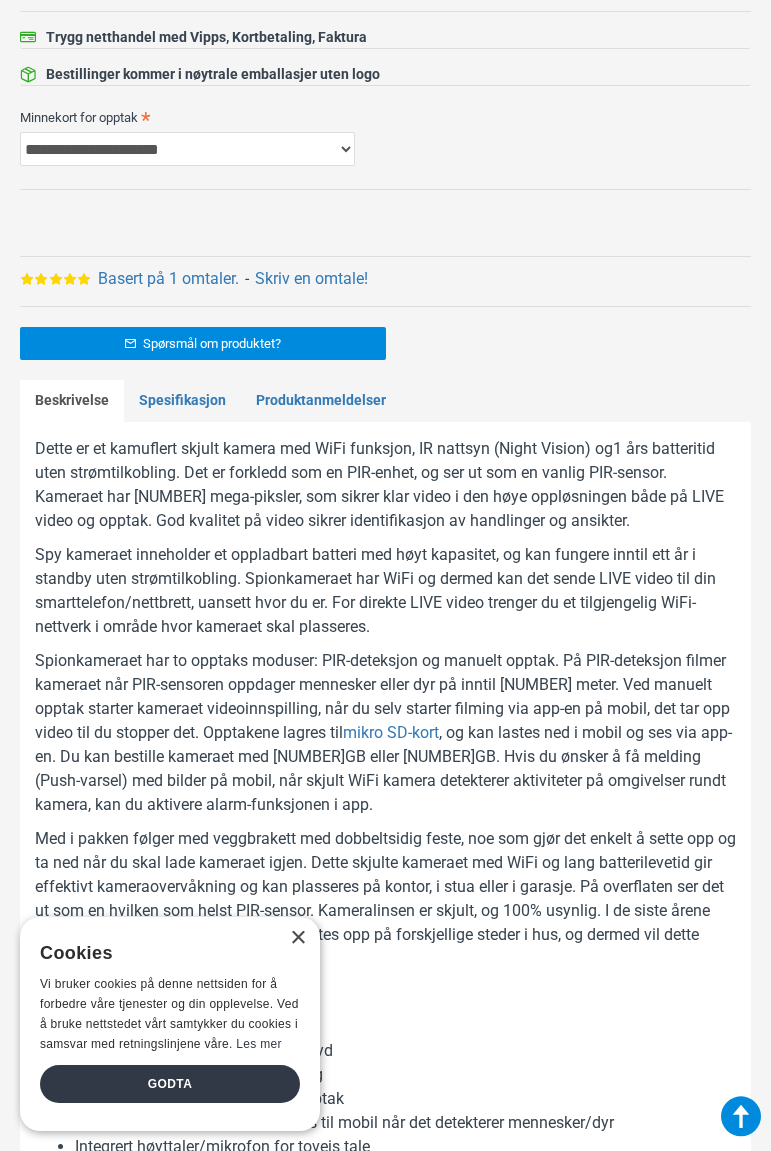 scroll, scrollTop: 1600, scrollLeft: 0, axis: vertical 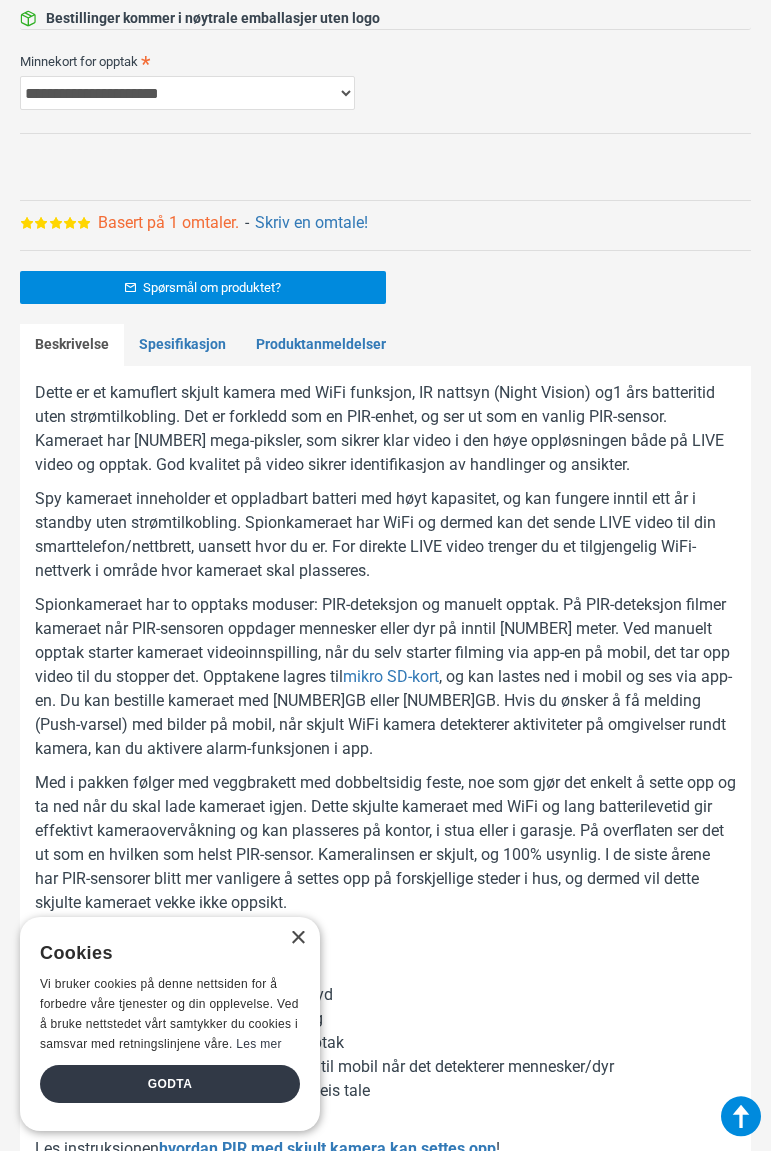 click on "Basert på 1 omtaler." at bounding box center [168, 223] 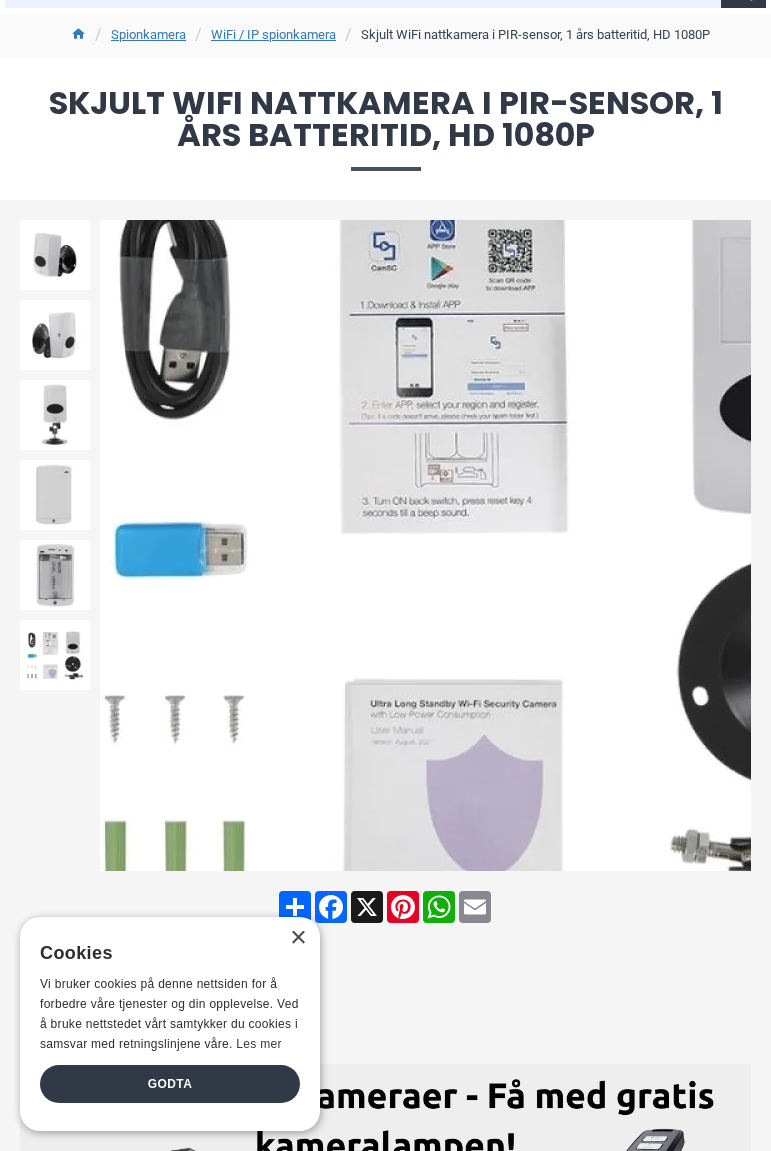 scroll, scrollTop: 0, scrollLeft: 0, axis: both 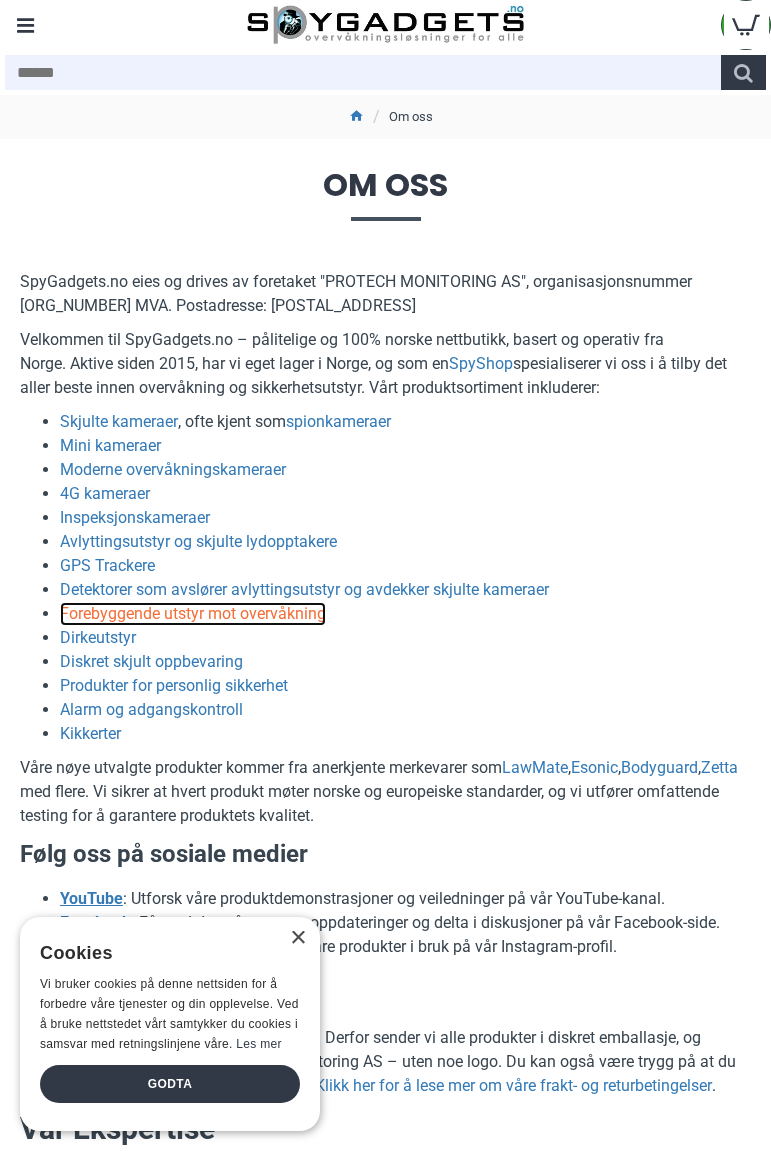 click on "Forebyggende utstyr mot overvåkning" at bounding box center (193, 614) 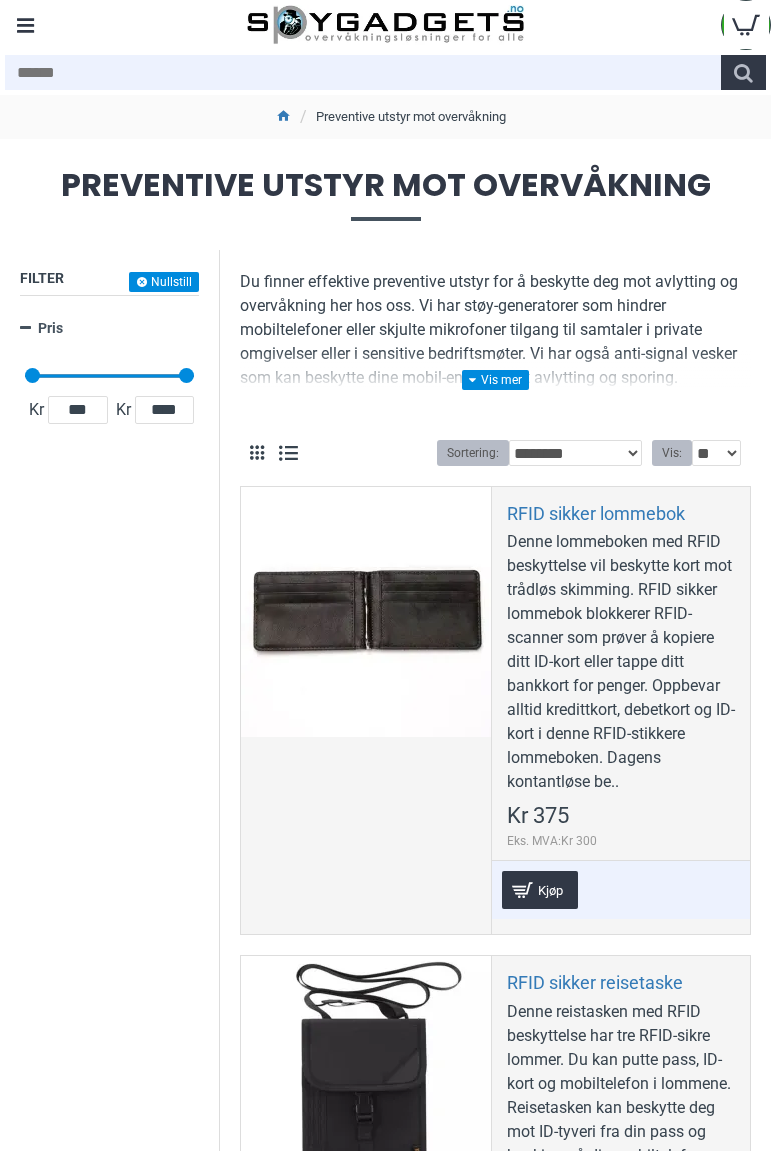 scroll, scrollTop: 0, scrollLeft: 0, axis: both 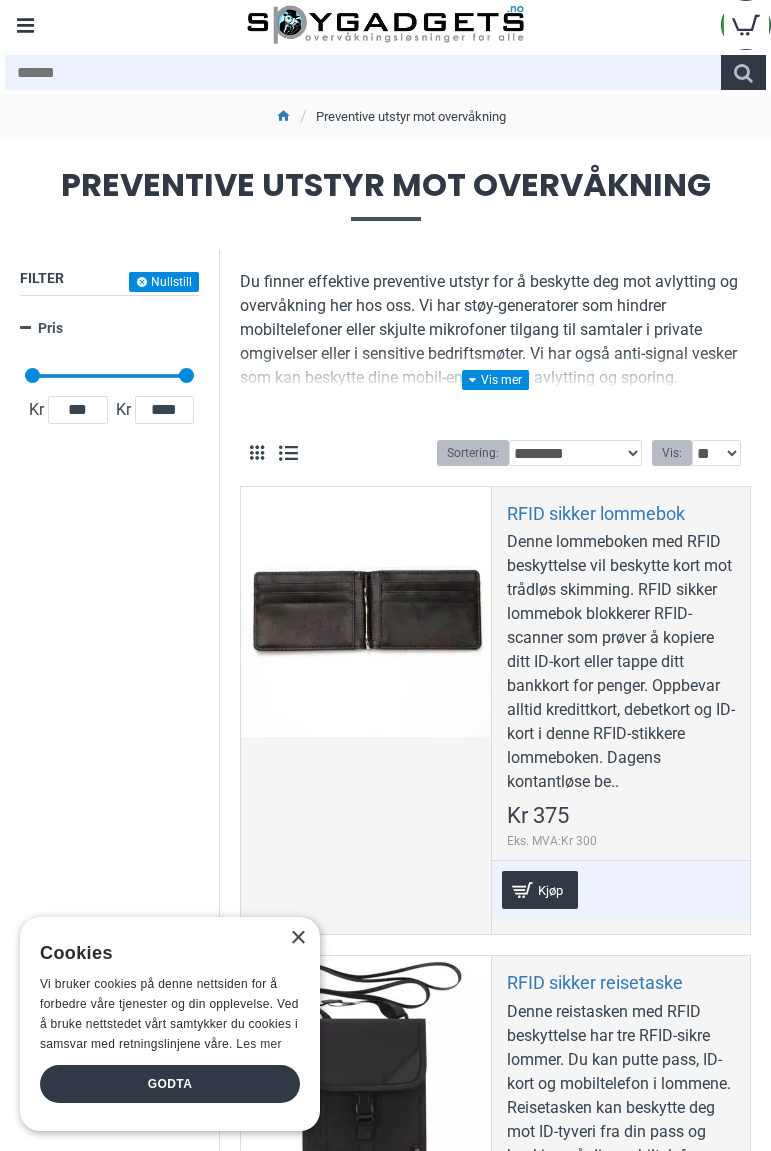 click on "Menu" at bounding box center [25, 25] 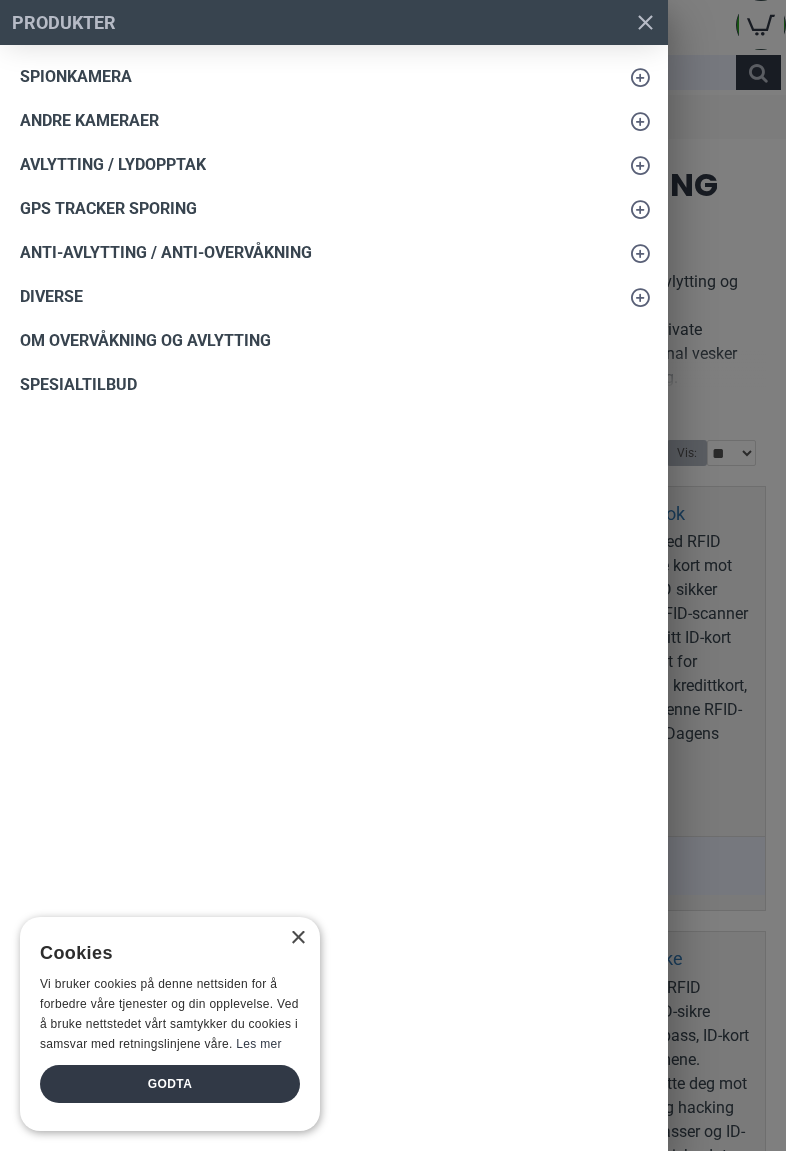click on "Diverse" at bounding box center [51, 297] 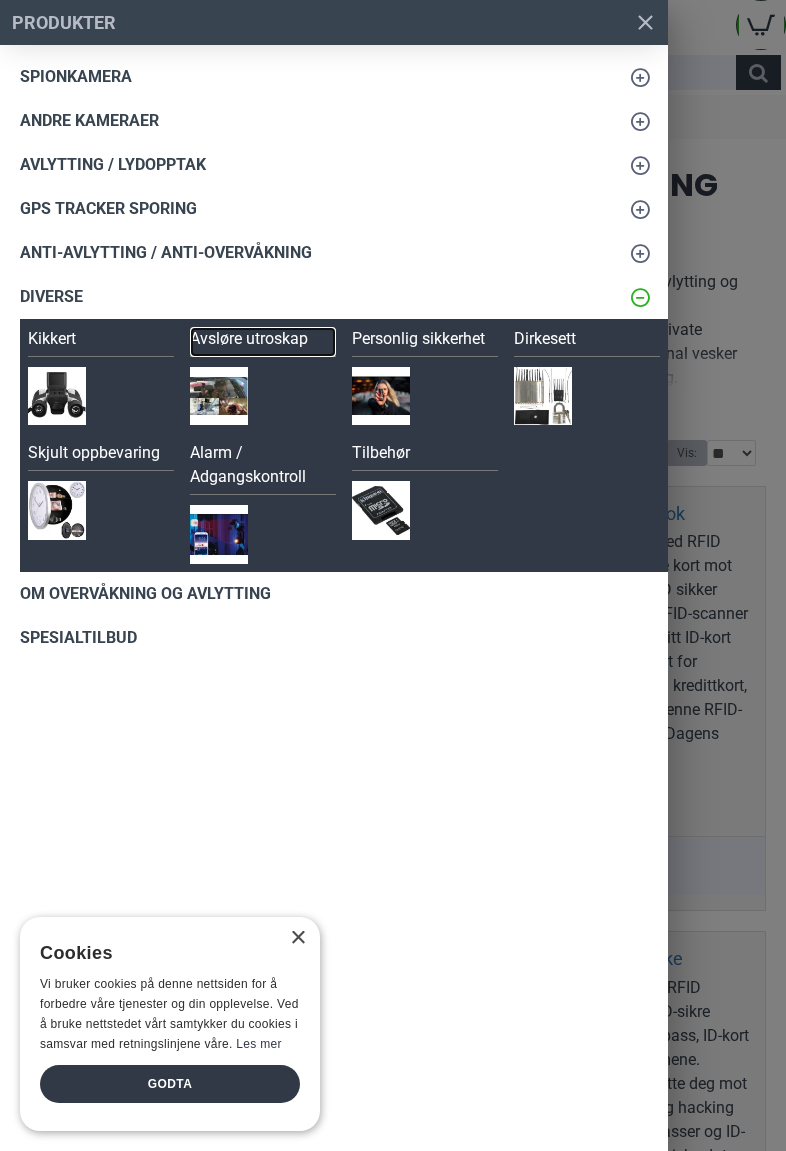 click on "Avsløre utroskap" at bounding box center [263, 342] 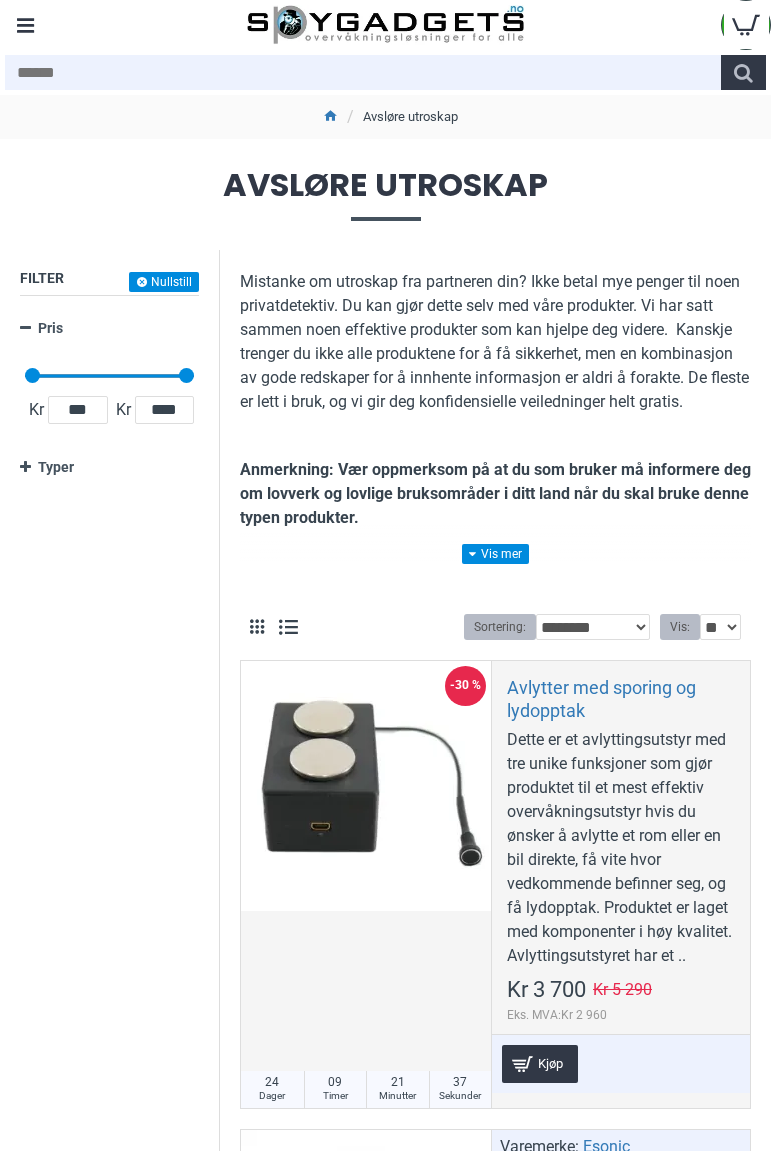 scroll, scrollTop: 0, scrollLeft: 0, axis: both 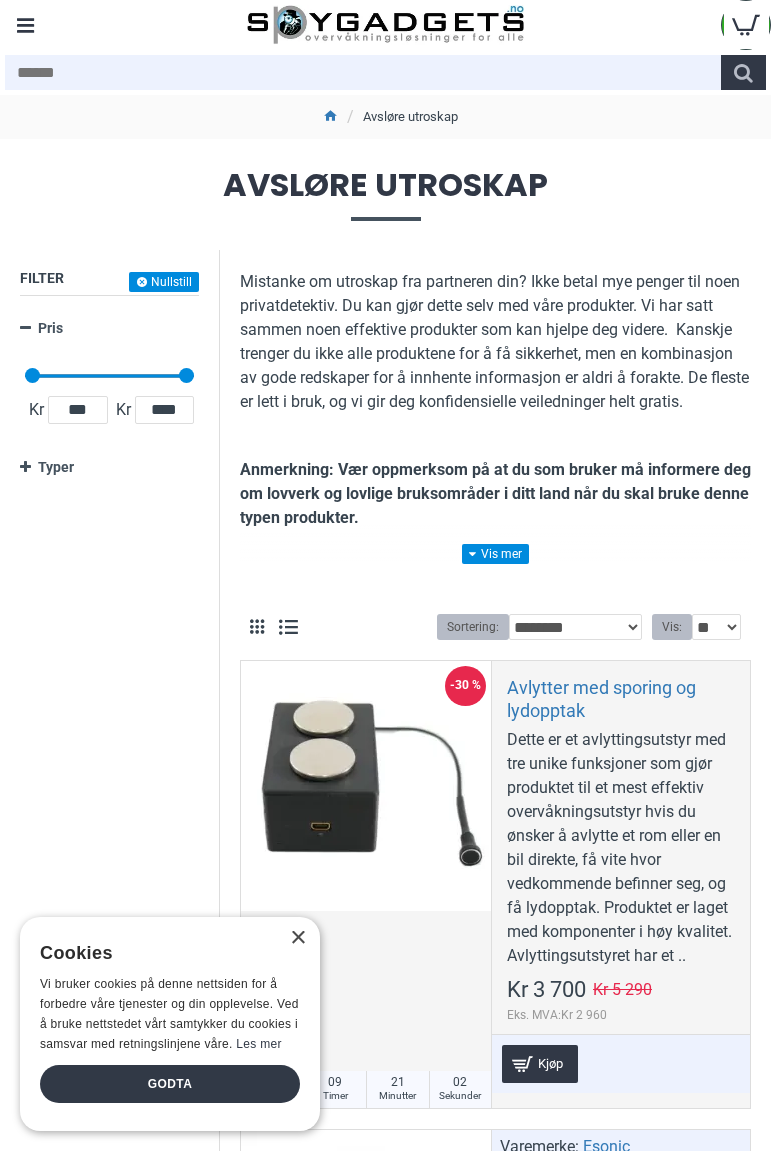 click on "Menu" at bounding box center (25, 25) 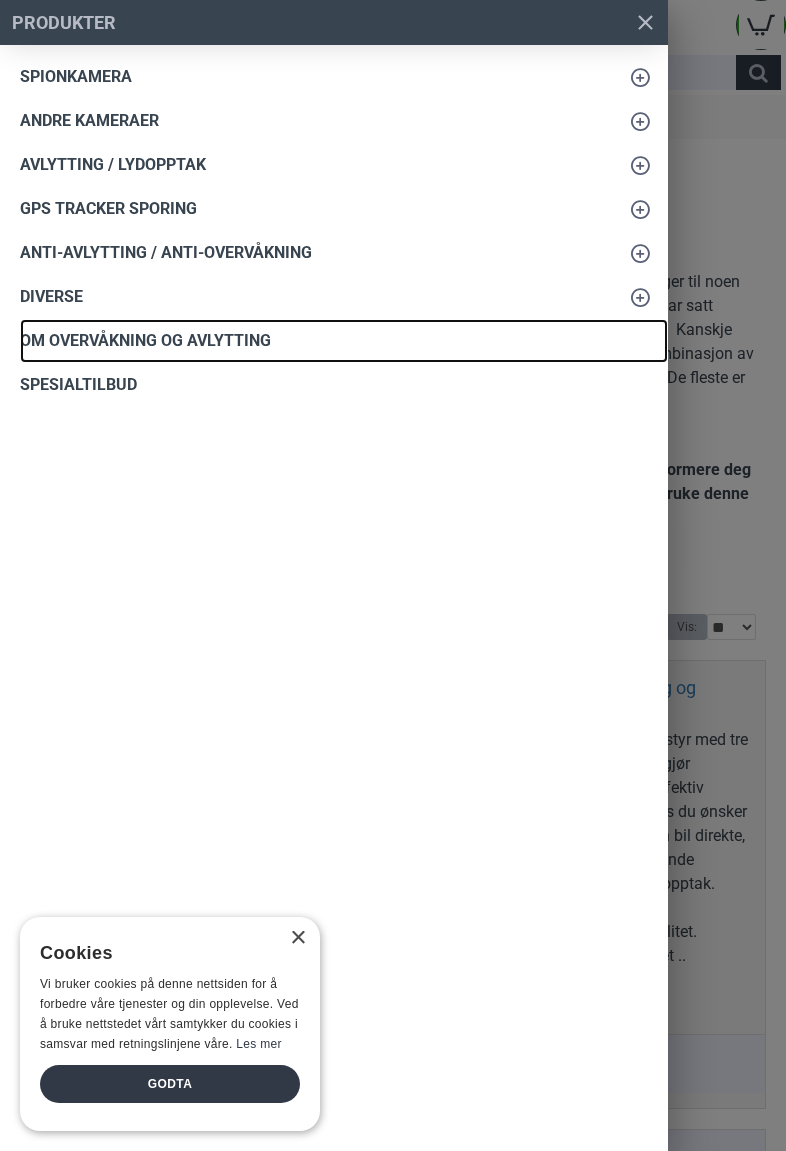 click on "Om overvåkning og avlytting" at bounding box center [344, 341] 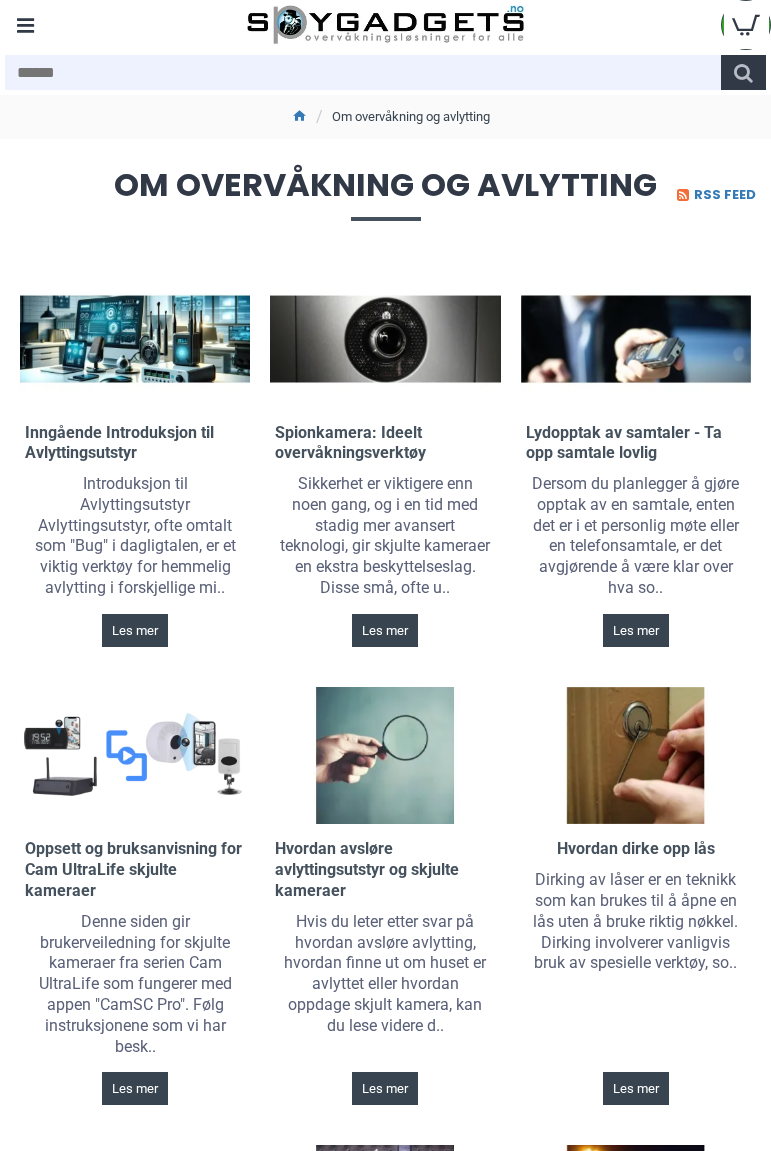 scroll, scrollTop: 0, scrollLeft: 0, axis: both 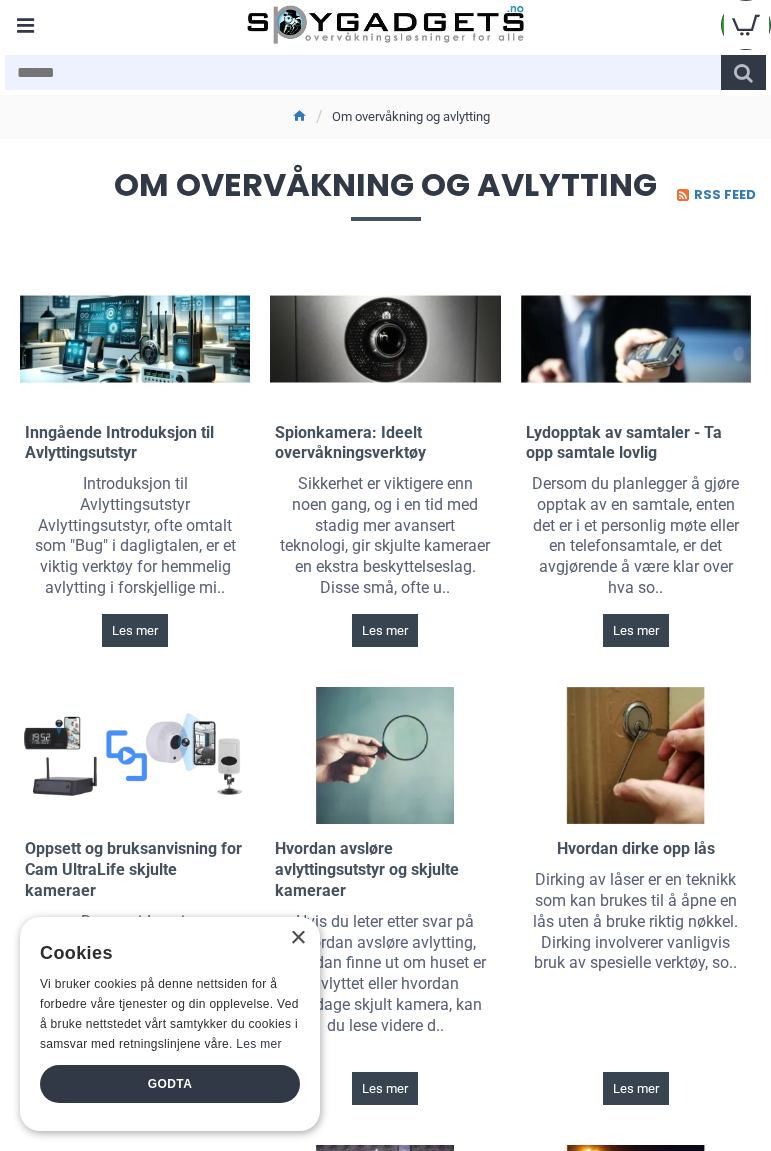 click on "Menu" at bounding box center (25, 25) 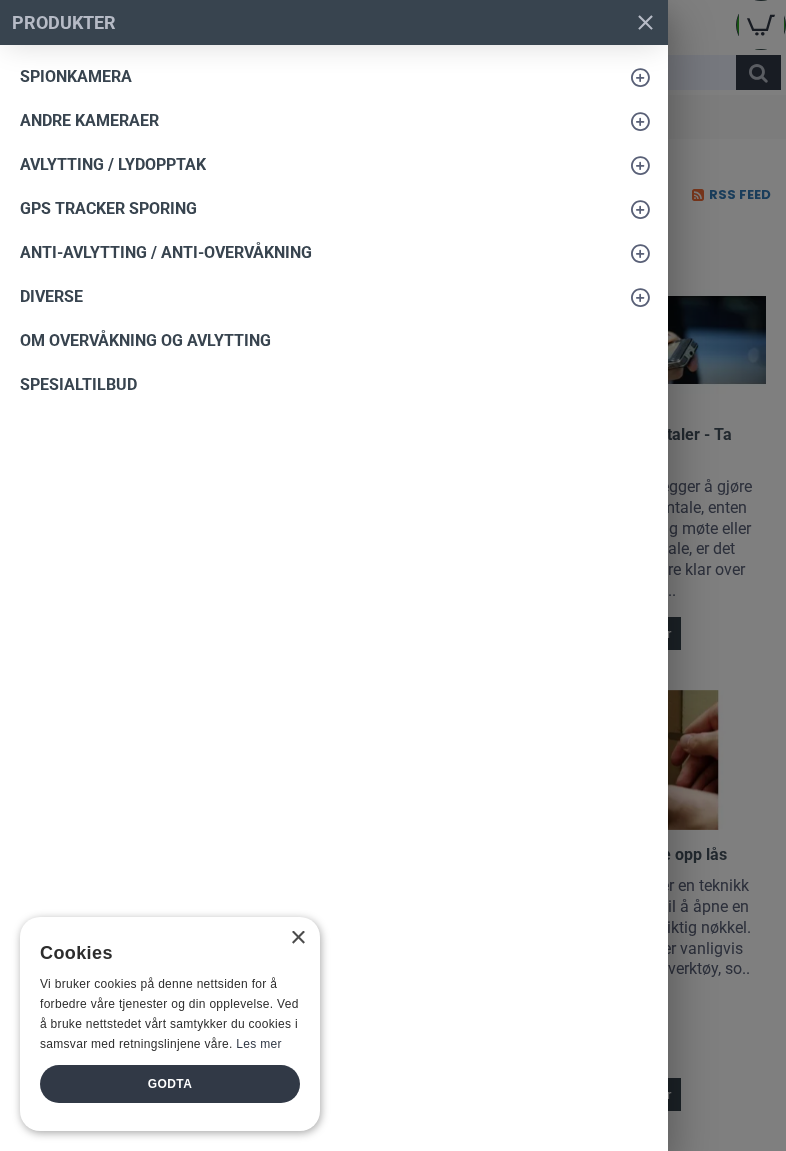 click on "Diverse" at bounding box center [51, 297] 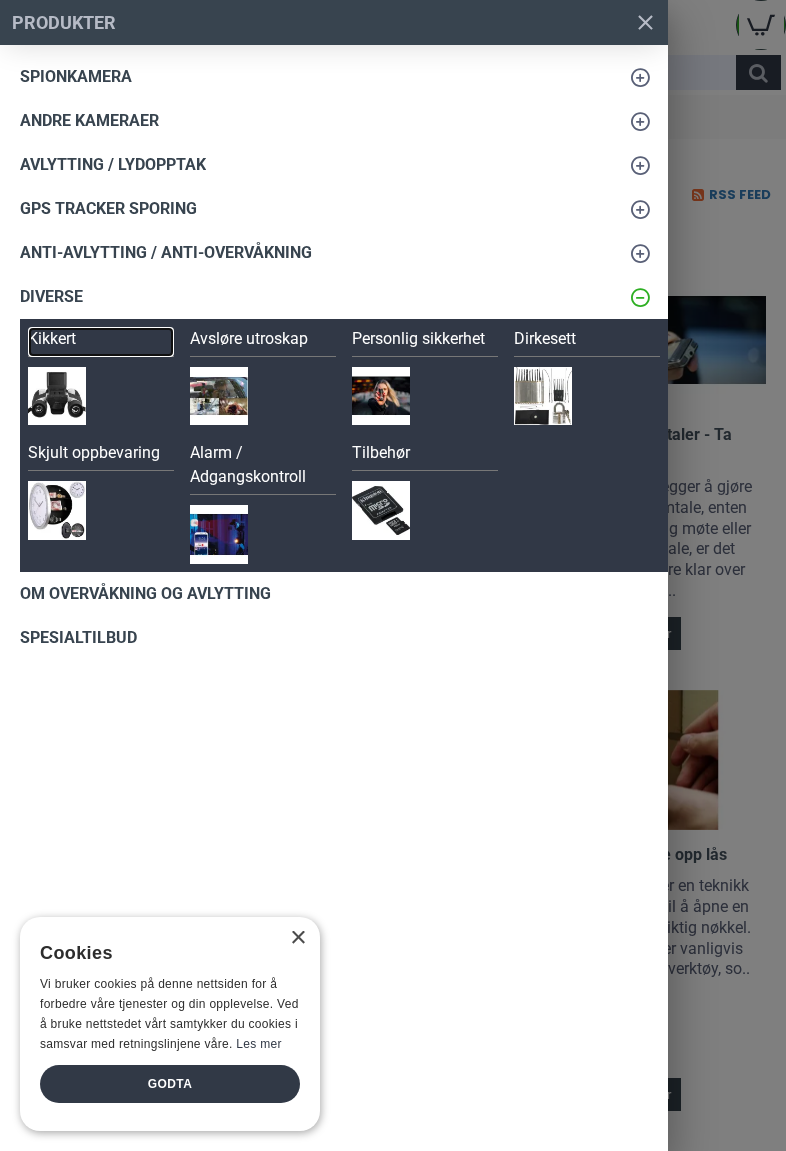 click on "Kikkert" at bounding box center [101, 342] 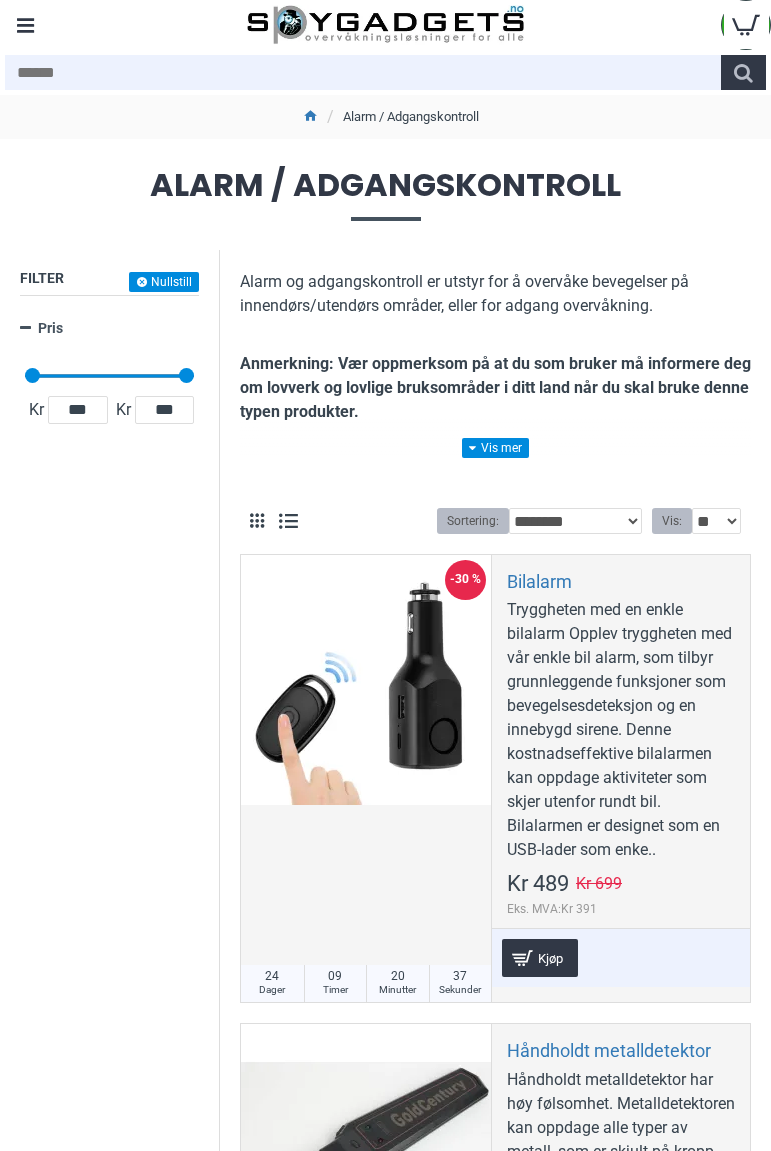 scroll, scrollTop: 0, scrollLeft: 0, axis: both 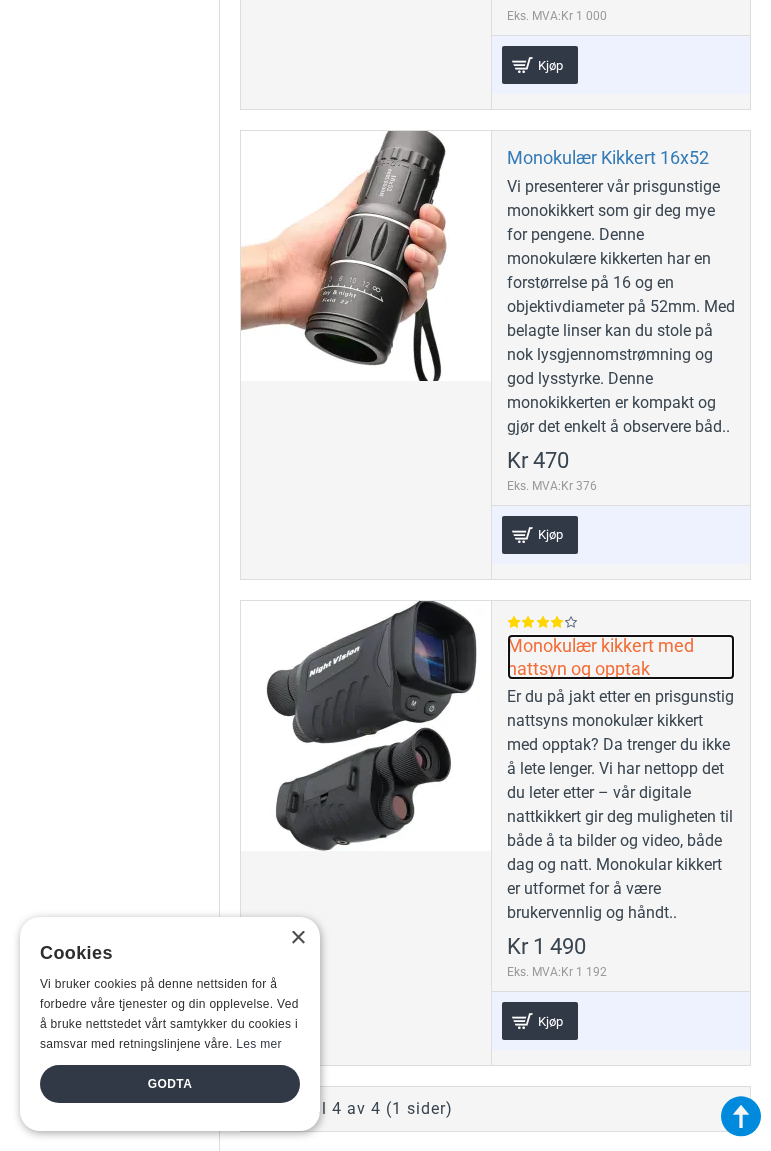 click on "Monokulær kikkert med nattsyn og opptak" at bounding box center [621, 657] 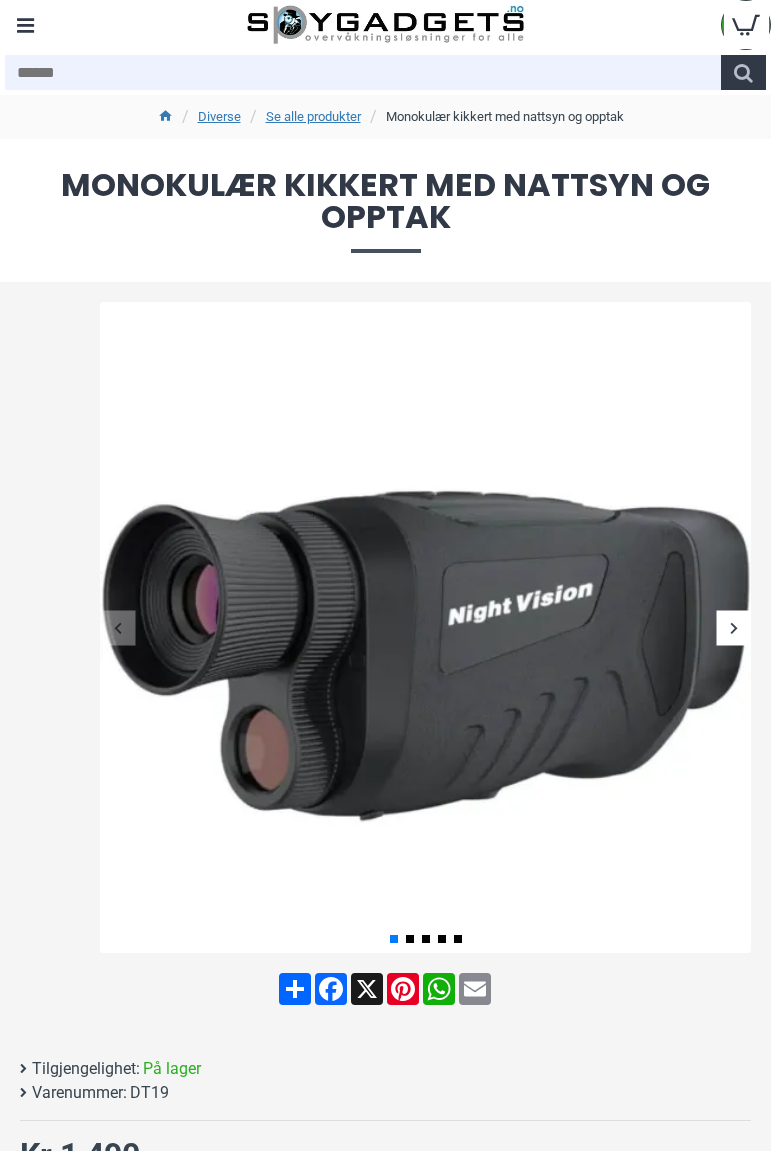 scroll, scrollTop: 0, scrollLeft: 0, axis: both 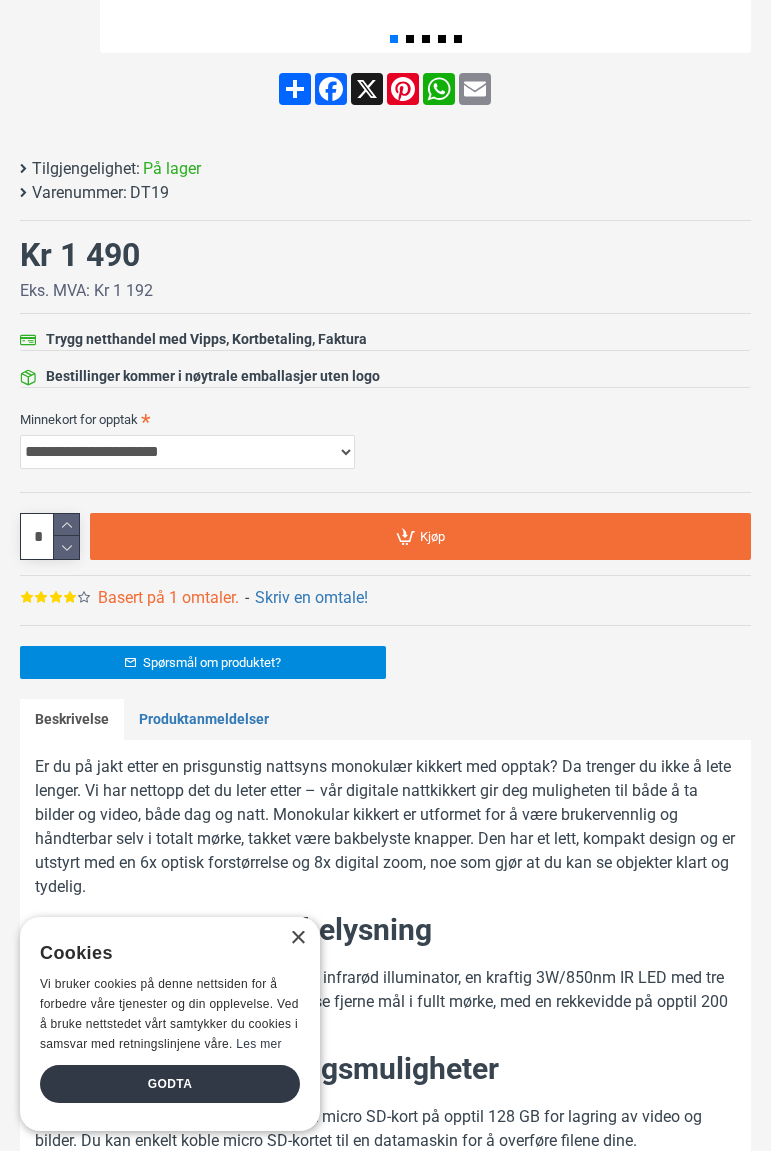 click on "Basert på 1 omtaler." at bounding box center [168, 598] 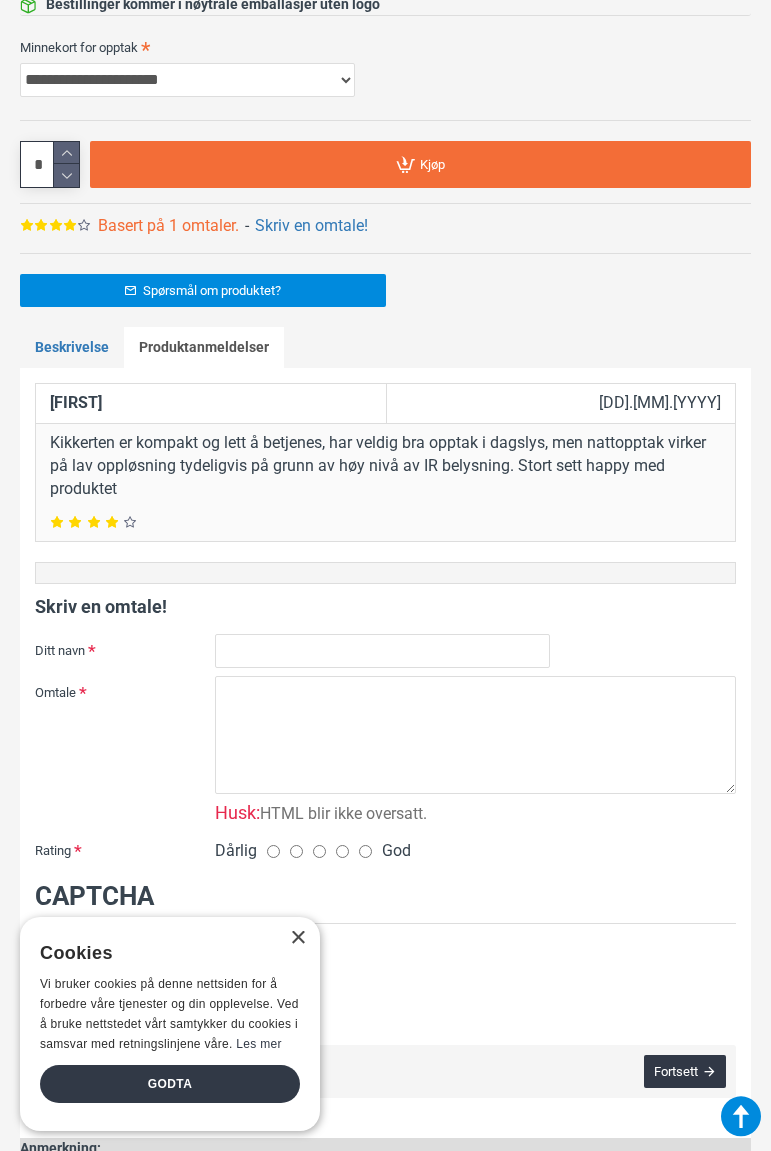 scroll, scrollTop: 1540, scrollLeft: 0, axis: vertical 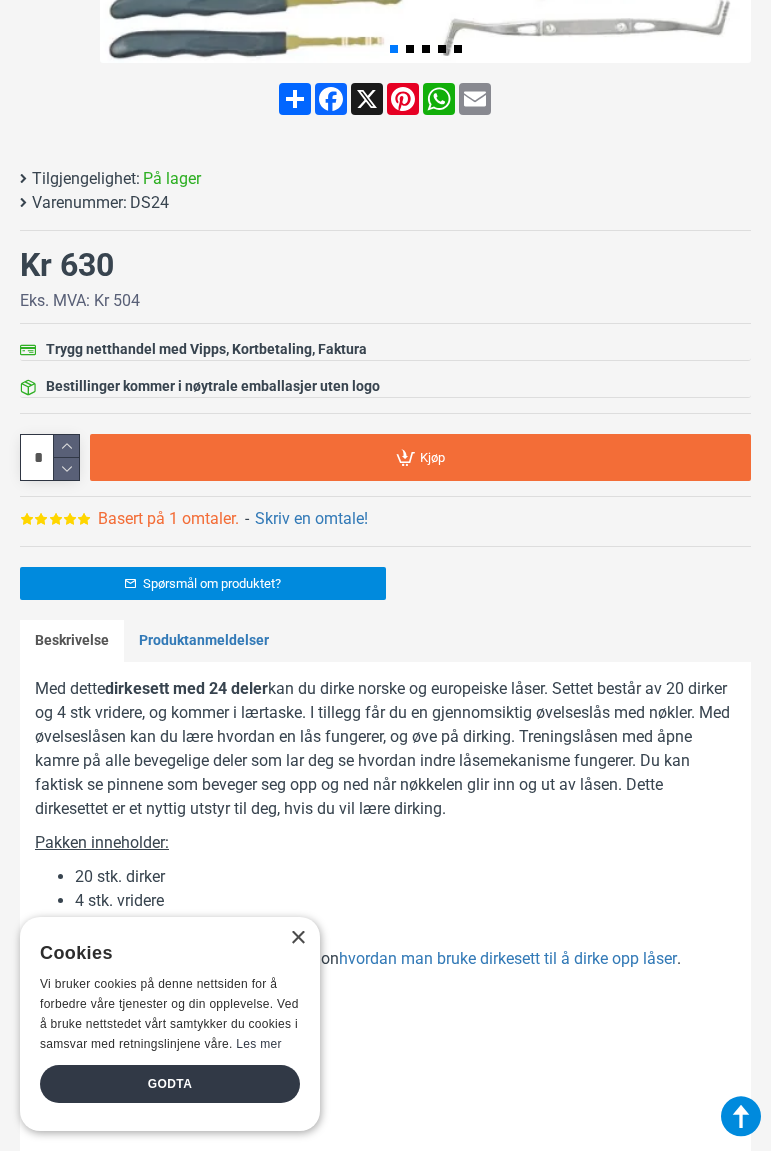 click on "Basert på 1 omtaler." at bounding box center [168, 519] 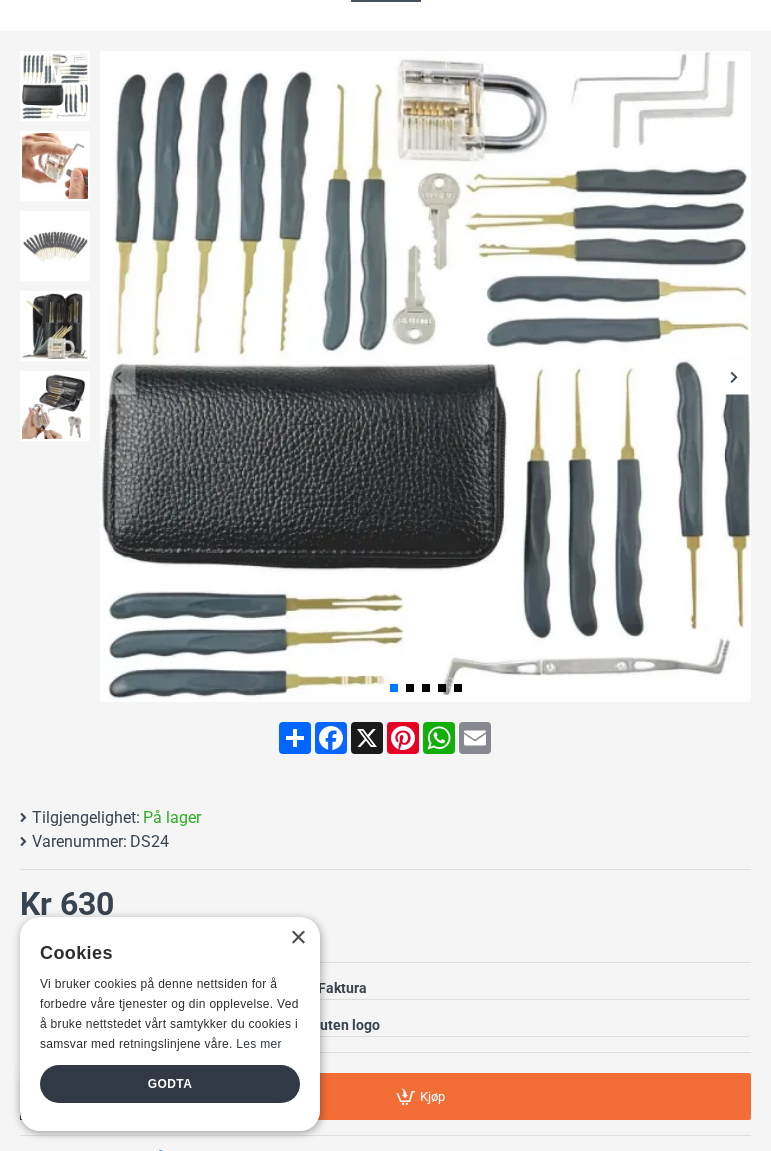 scroll, scrollTop: 62, scrollLeft: 0, axis: vertical 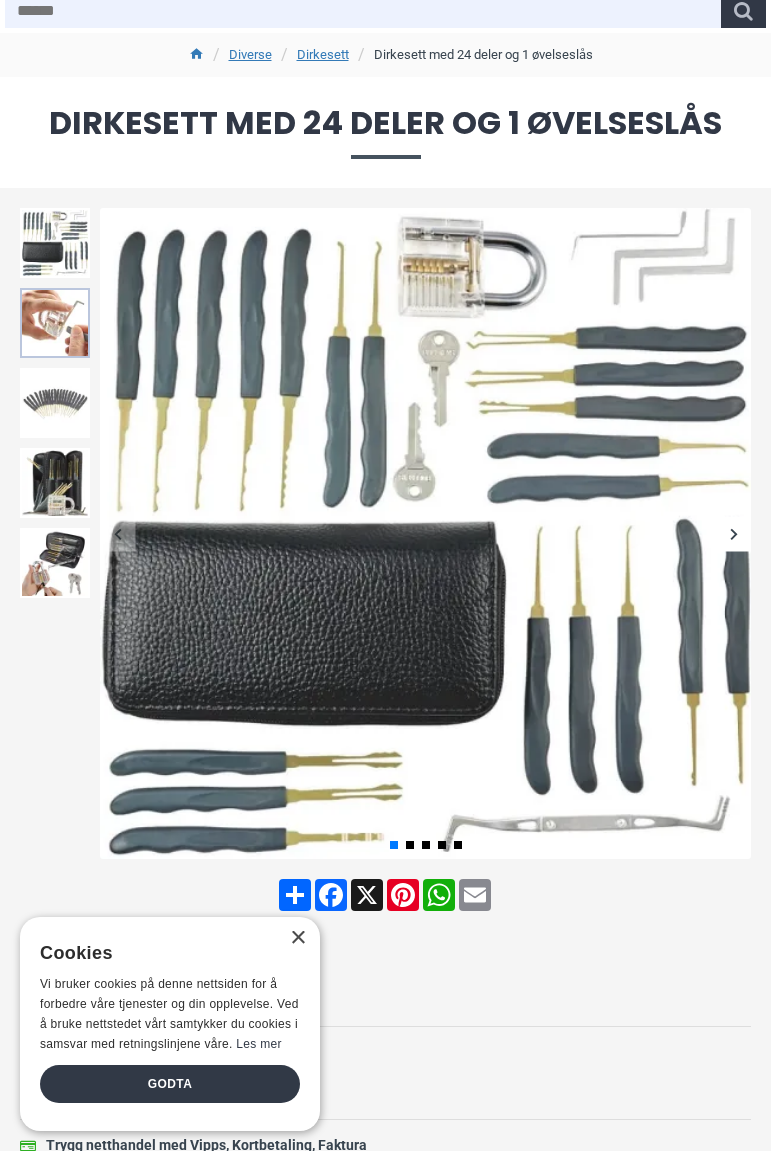click at bounding box center [55, 323] 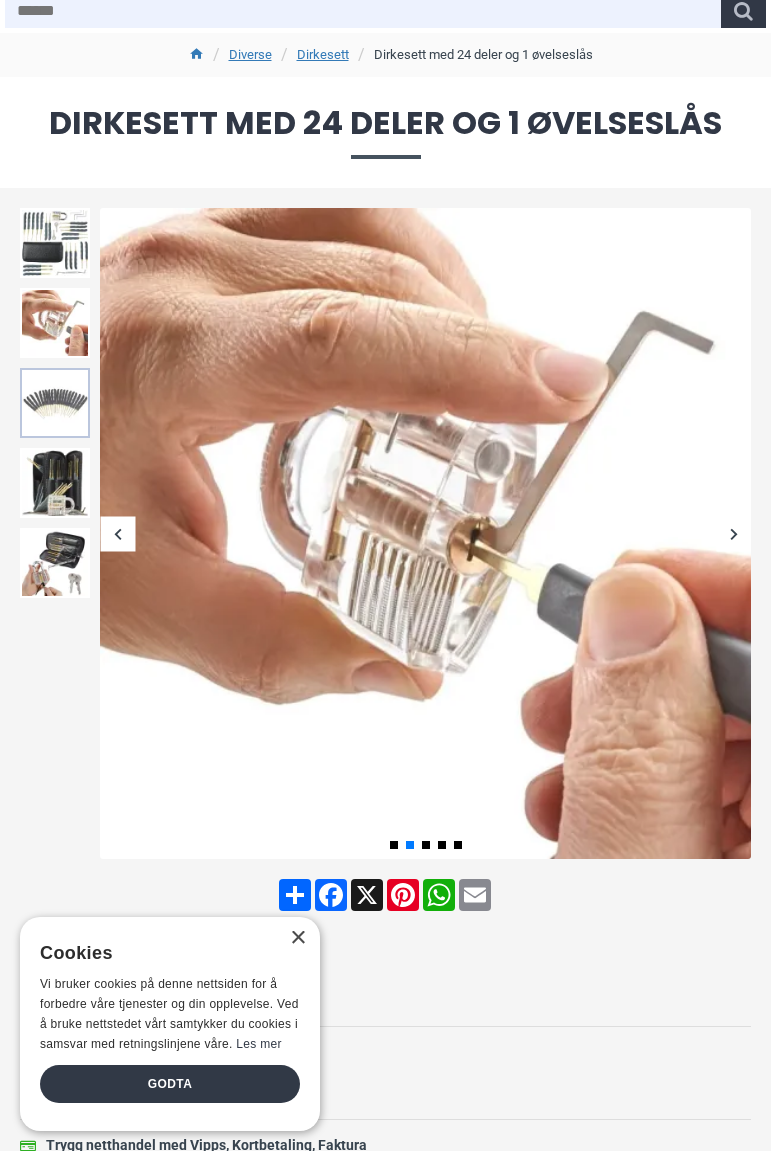 click at bounding box center [55, 403] 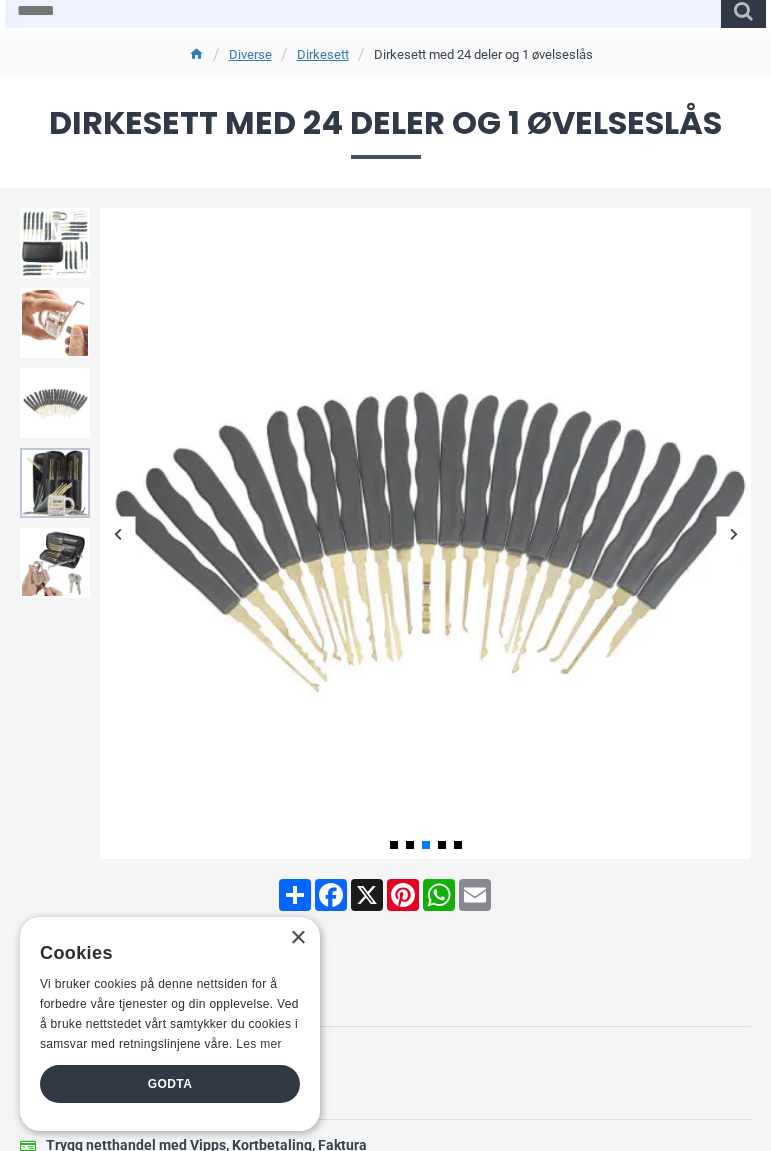 click at bounding box center (55, 483) 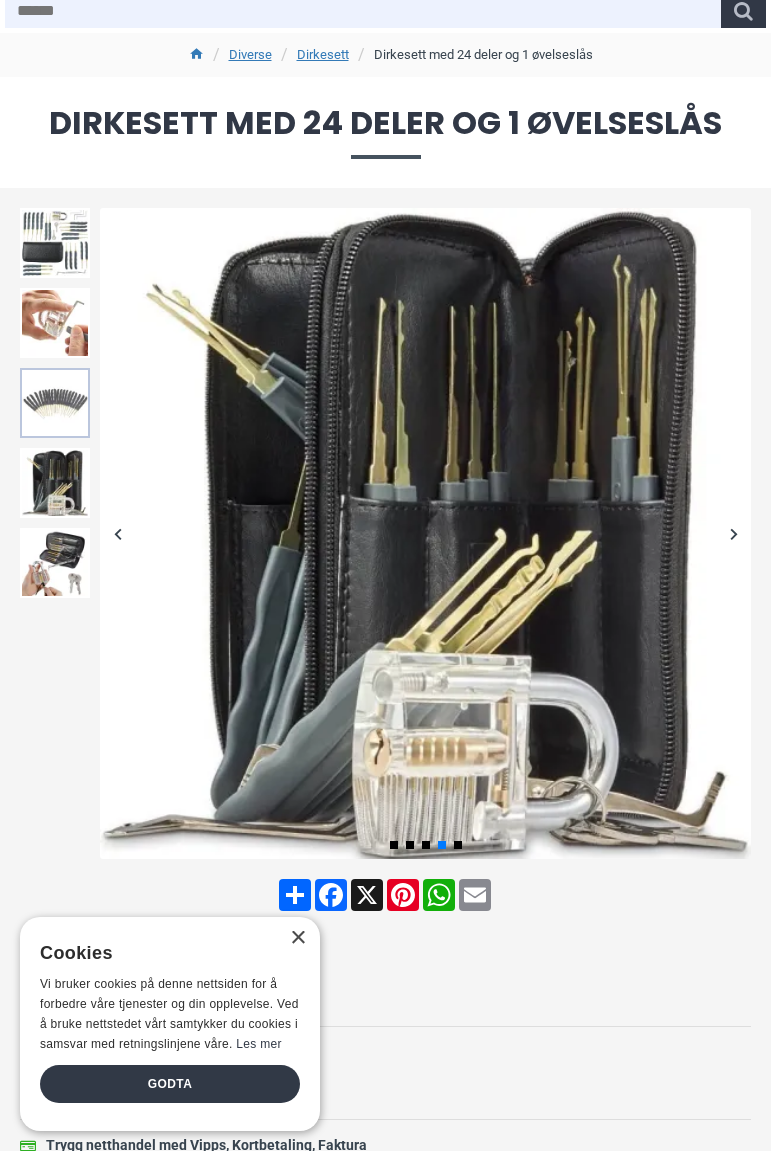 click at bounding box center [55, 403] 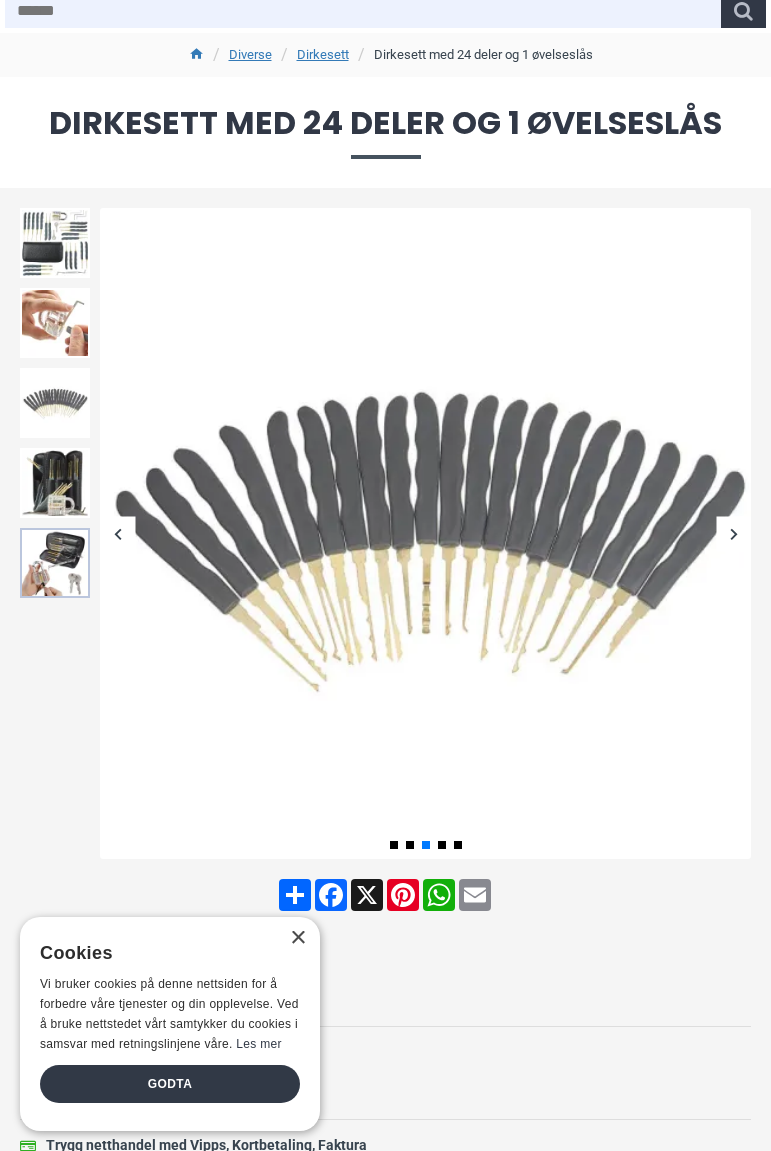 click at bounding box center [55, 563] 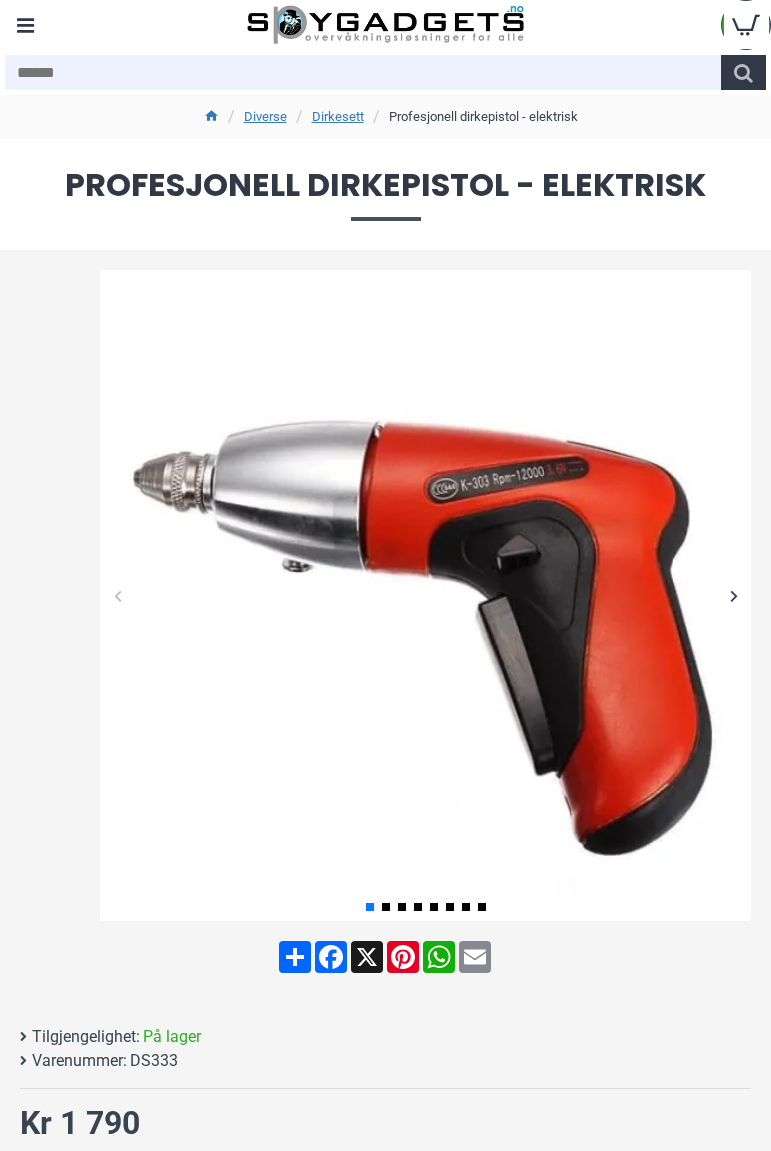 scroll, scrollTop: 0, scrollLeft: 0, axis: both 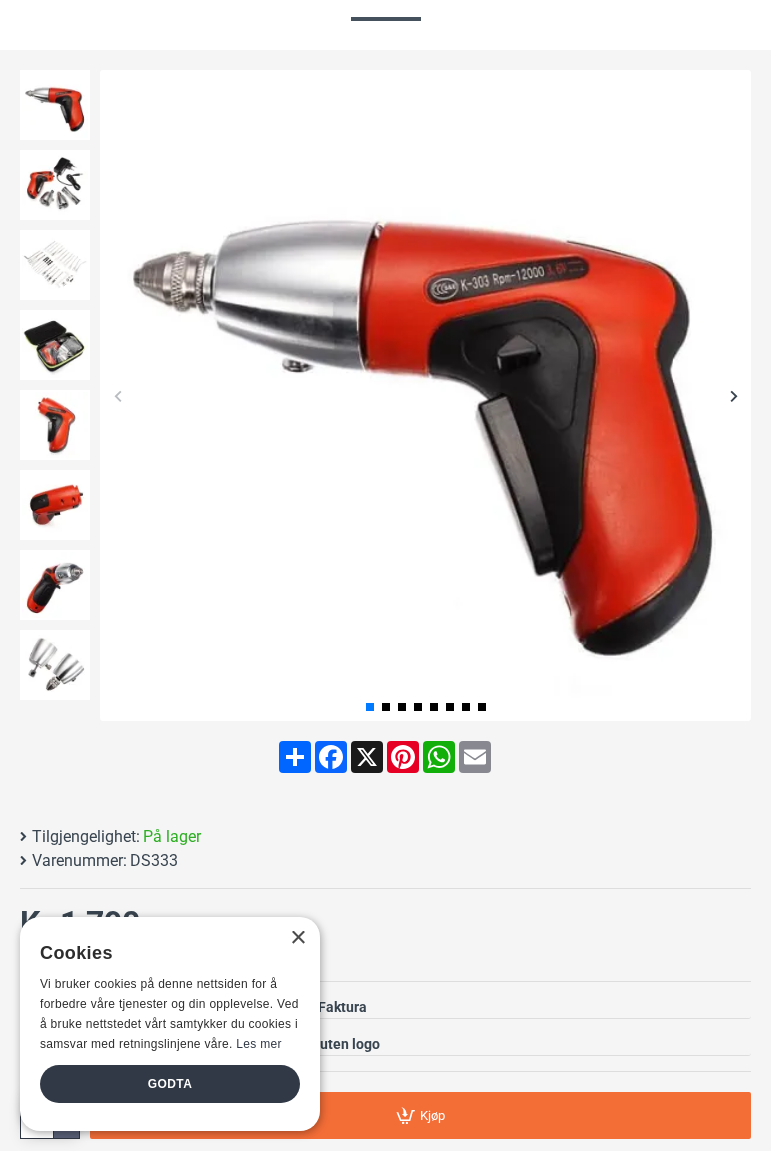 click at bounding box center [733, 395] 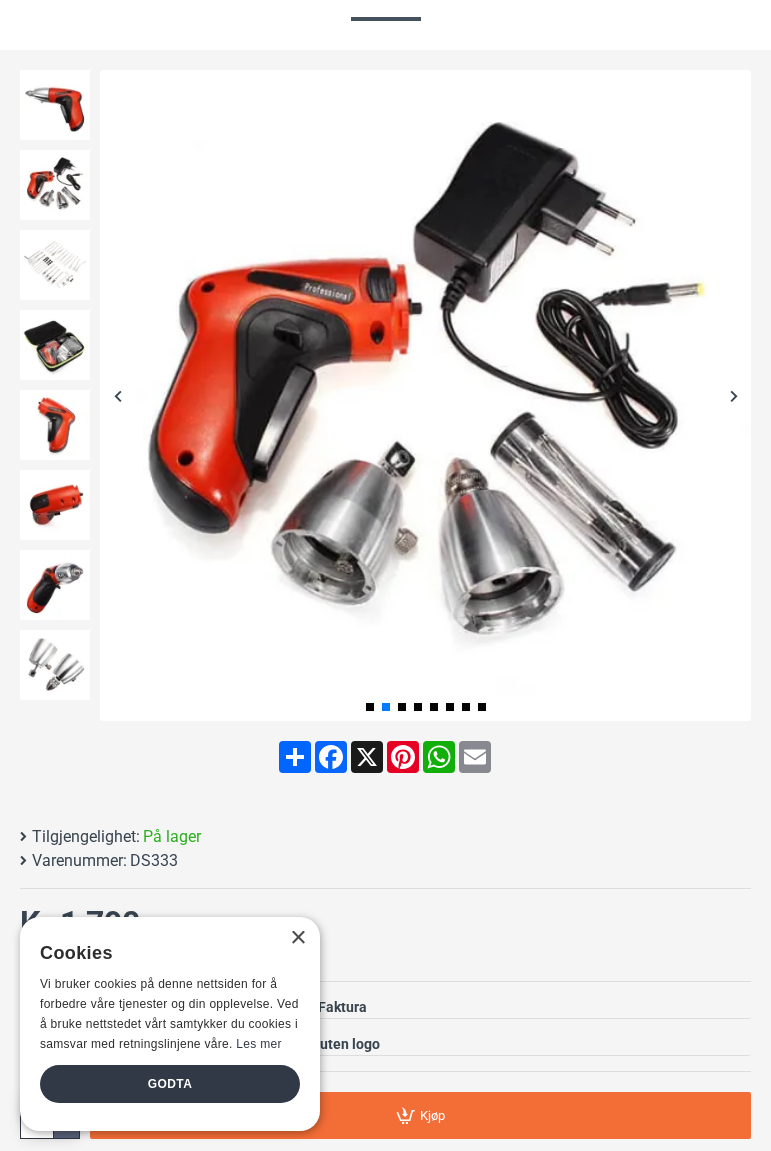 click at bounding box center [733, 395] 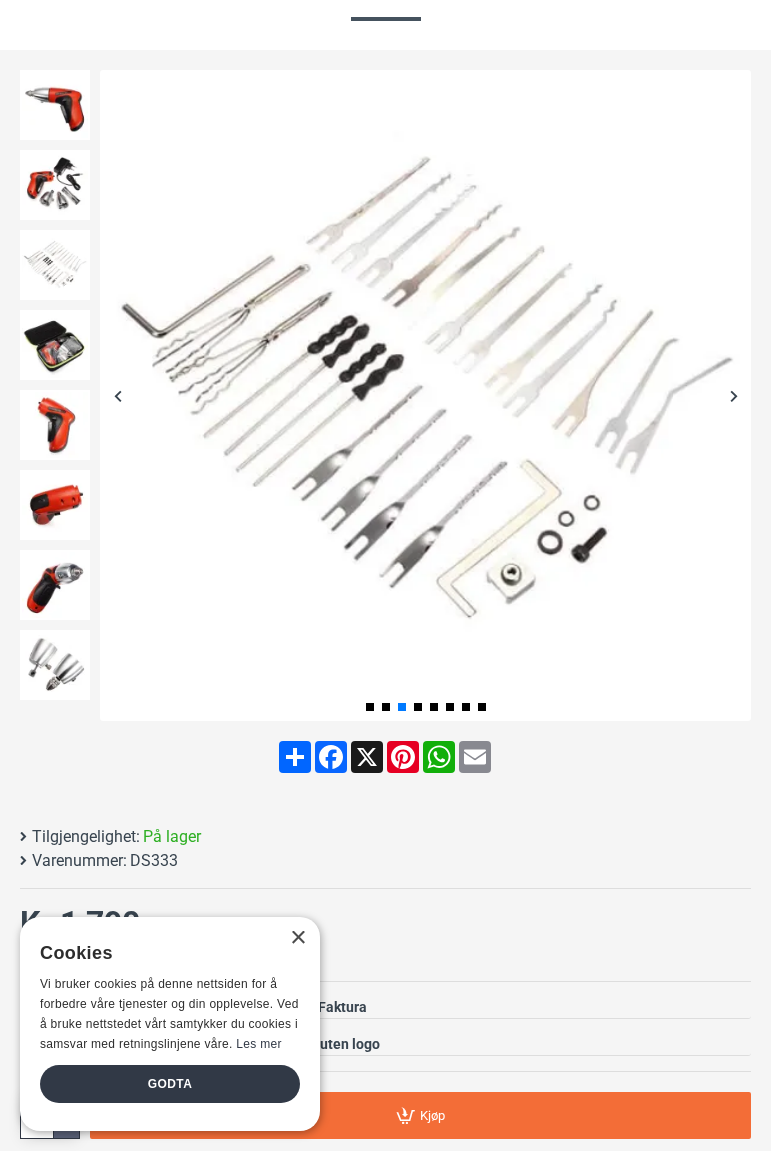 click at bounding box center [733, 395] 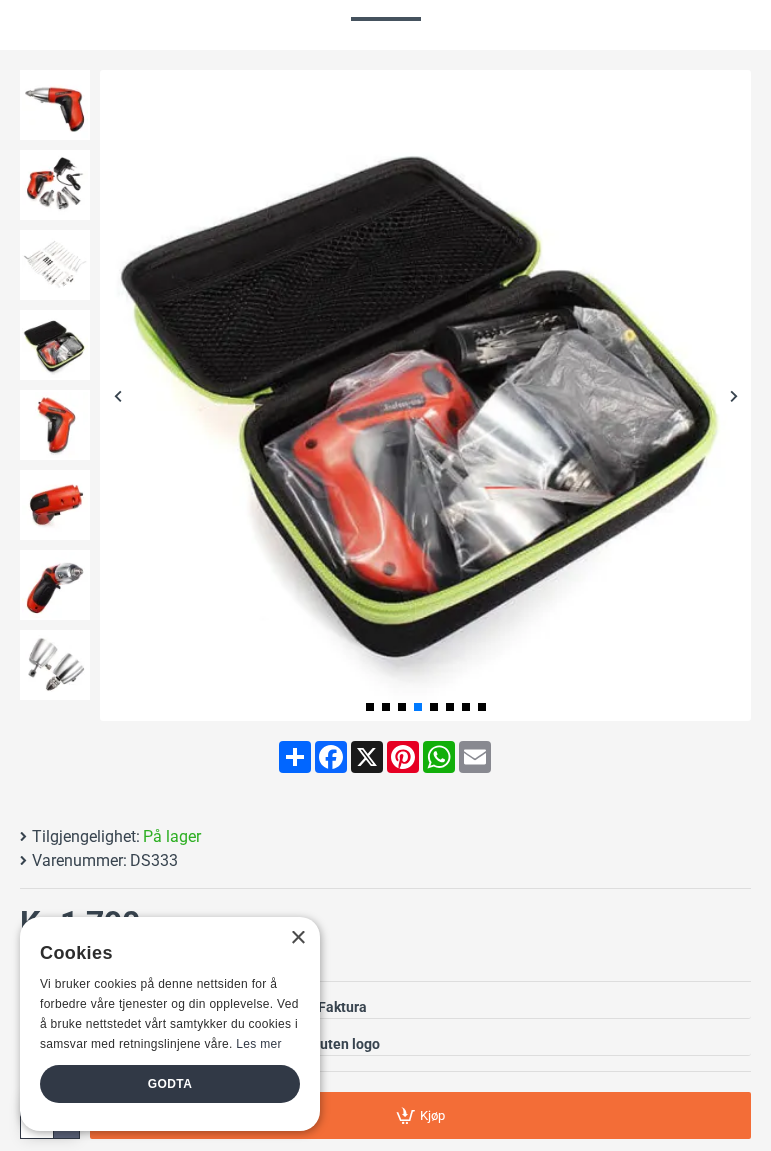 click at bounding box center (733, 395) 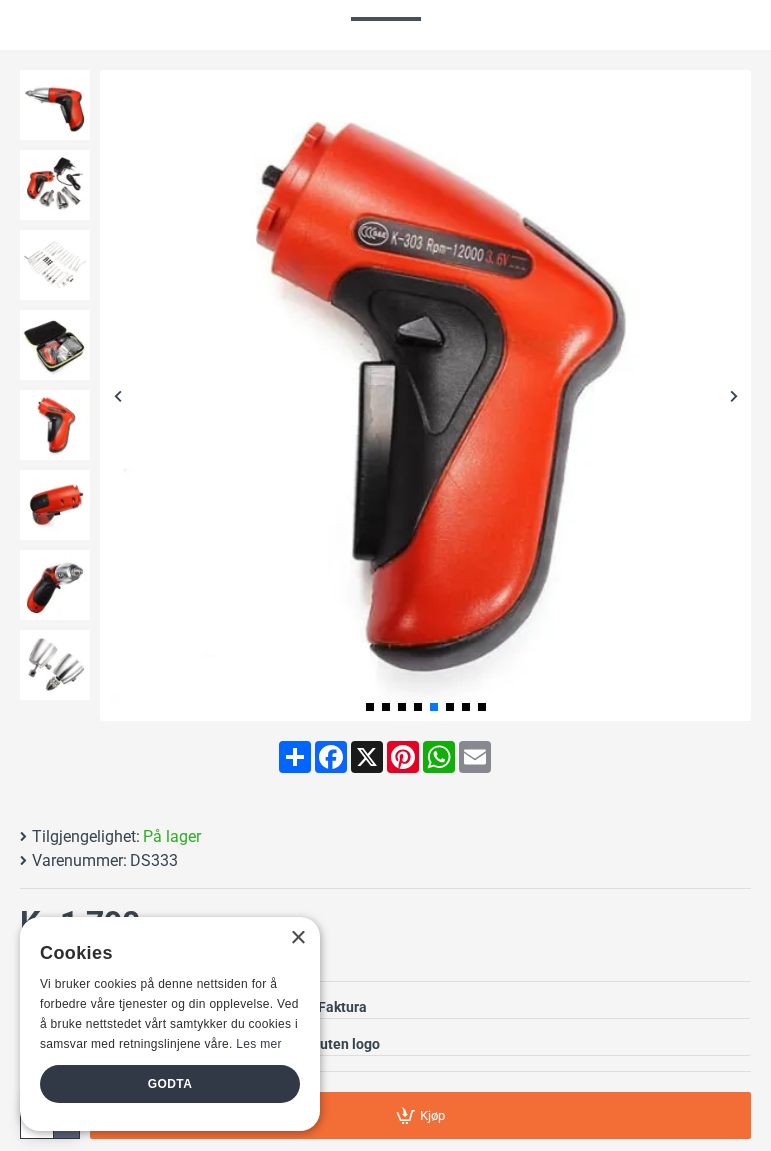 click at bounding box center [733, 395] 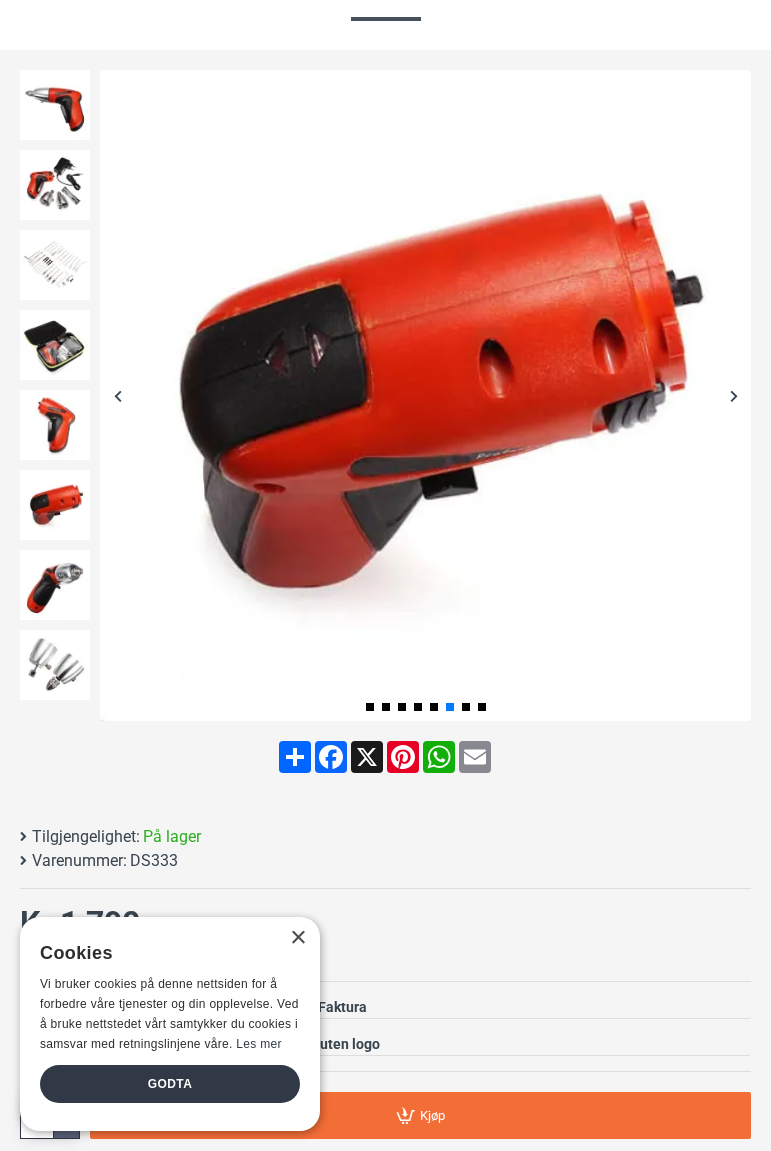 click at bounding box center [733, 395] 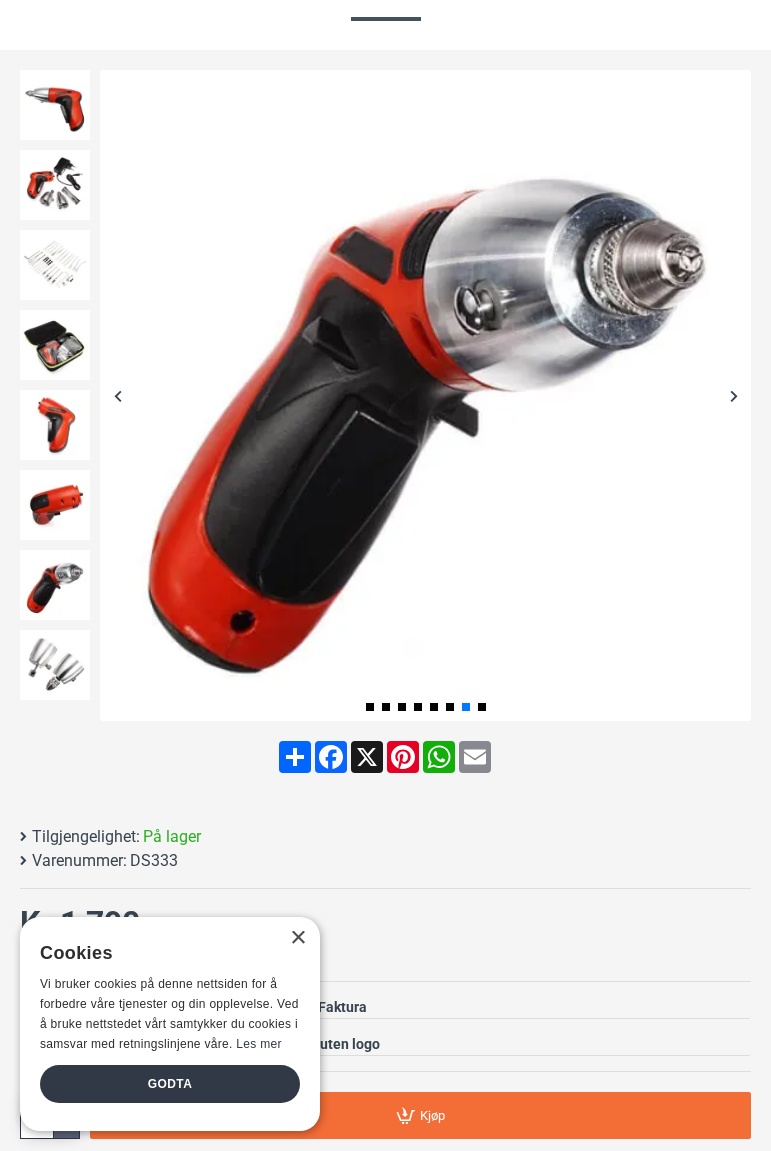 click at bounding box center (733, 395) 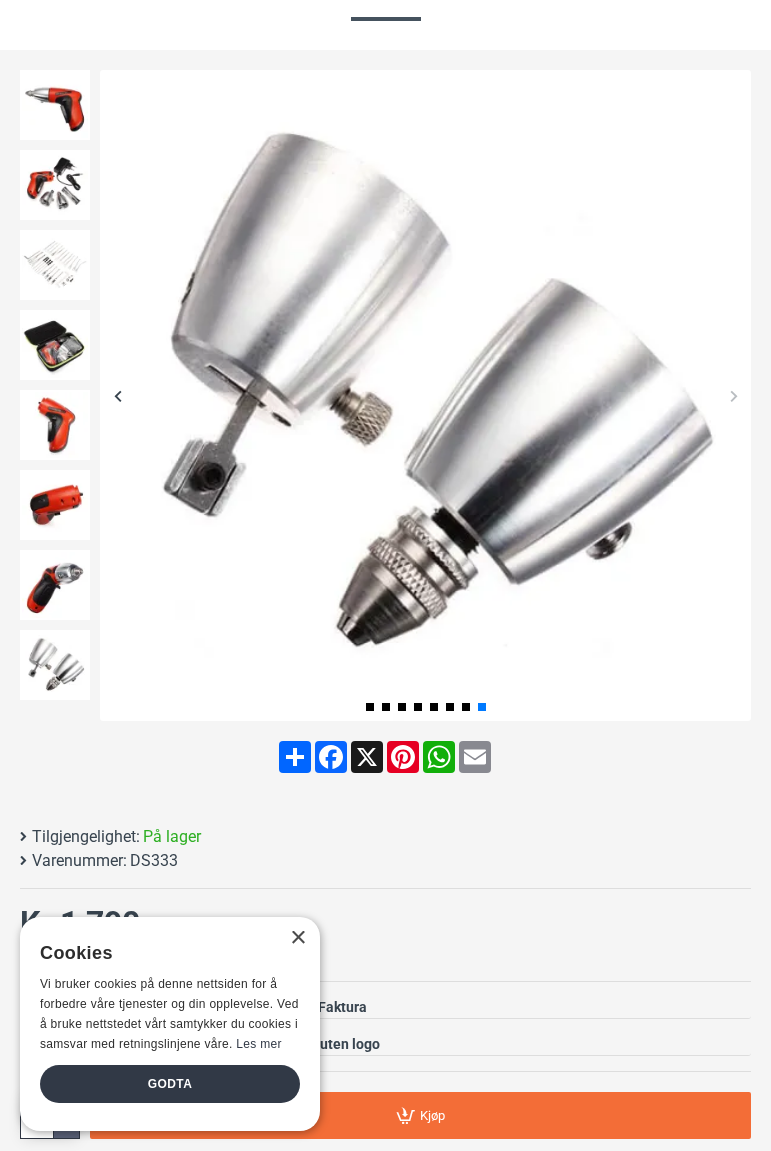 click at bounding box center [733, 395] 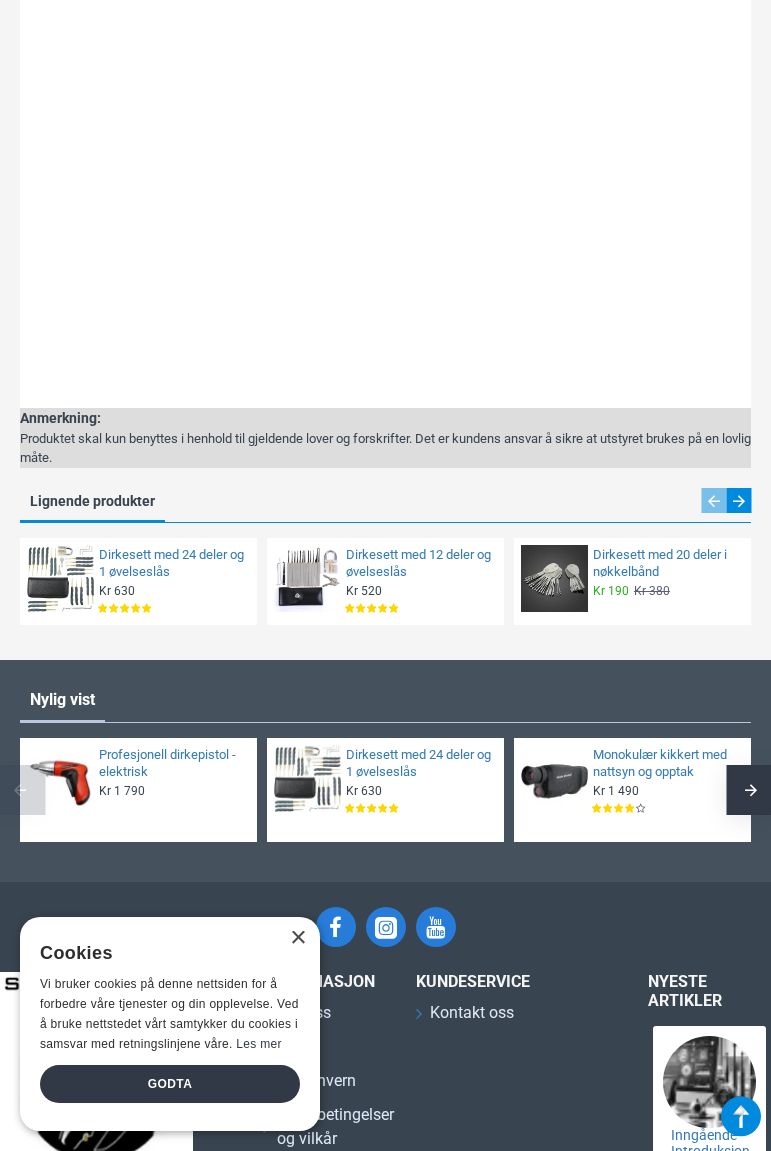 scroll, scrollTop: 1500, scrollLeft: 0, axis: vertical 